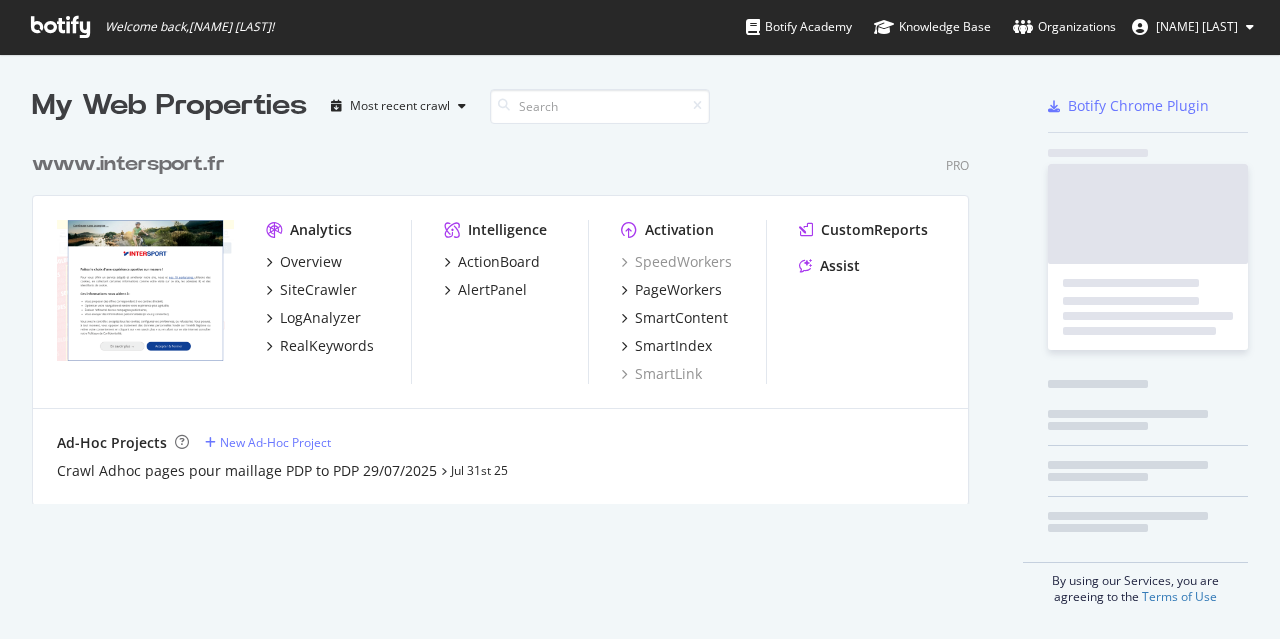 scroll, scrollTop: 0, scrollLeft: 0, axis: both 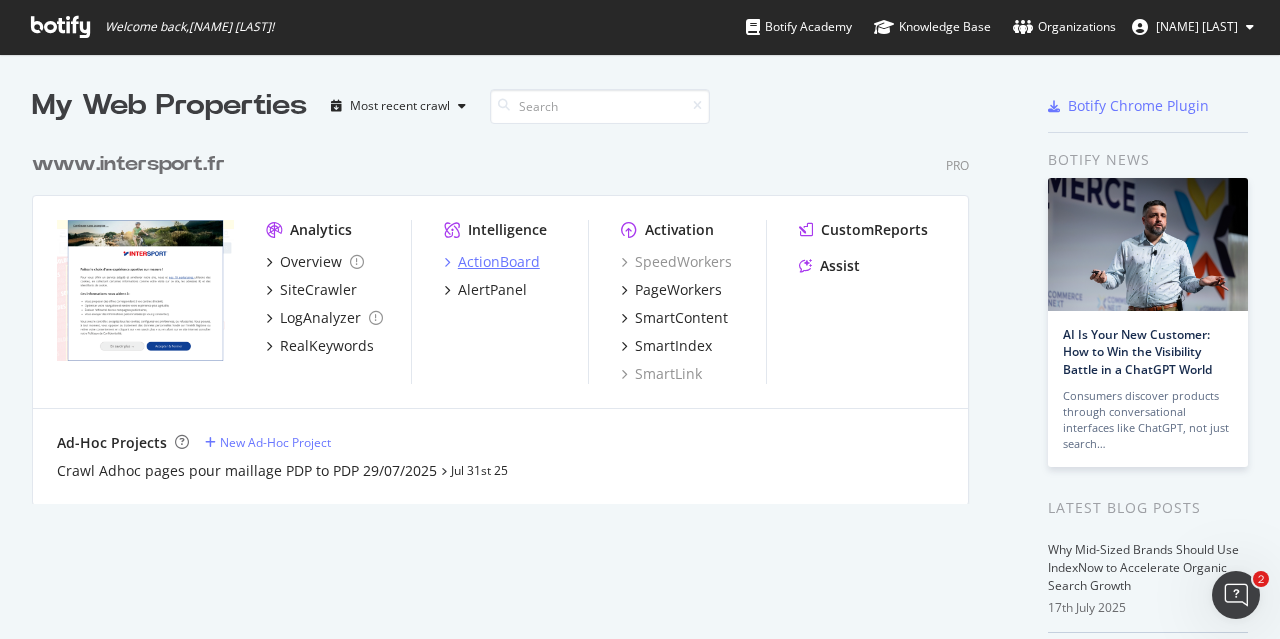 click on "ActionBoard" at bounding box center (499, 262) 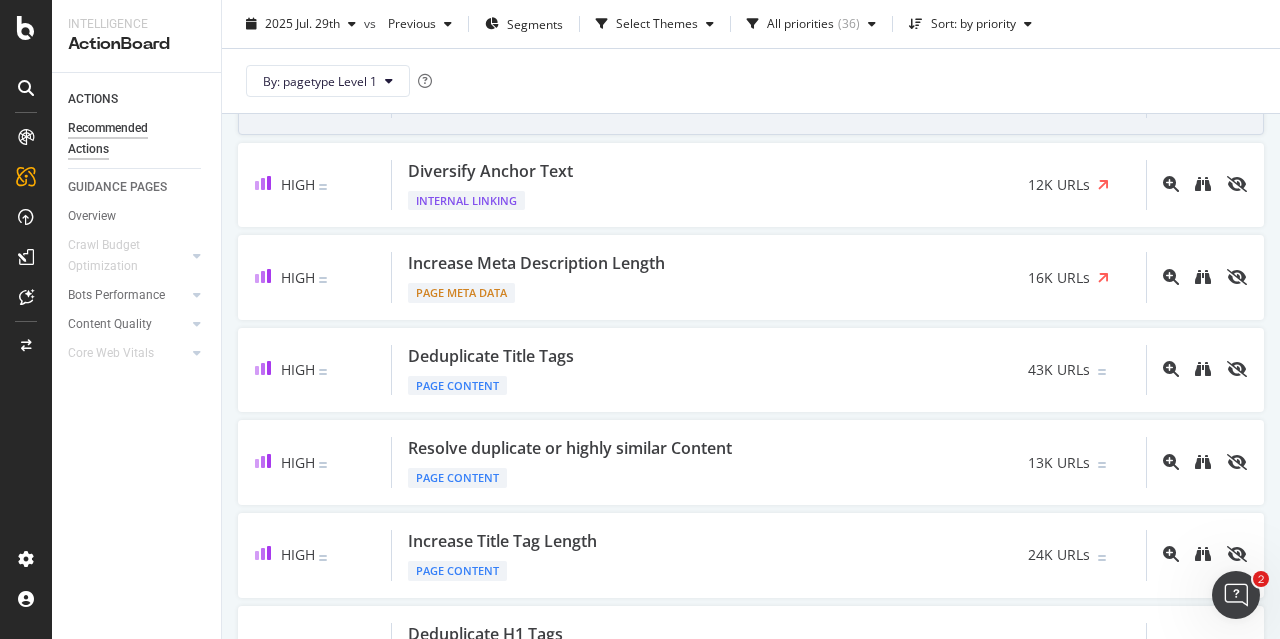 scroll, scrollTop: 185, scrollLeft: 0, axis: vertical 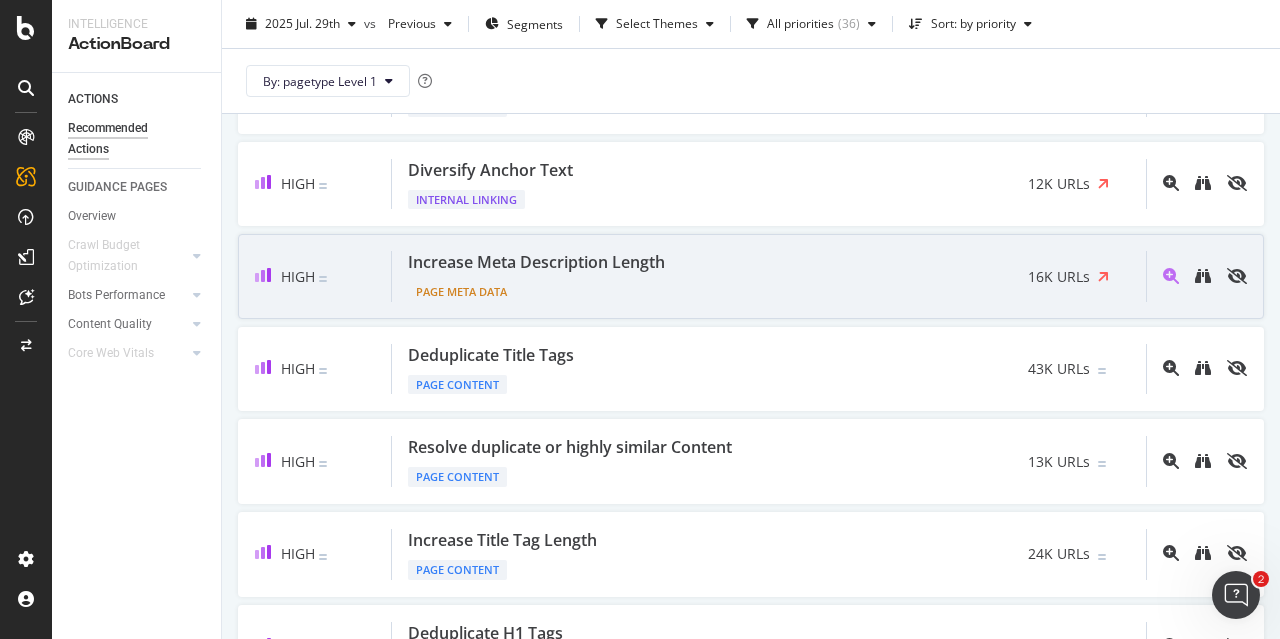 click on "Page Meta Data" at bounding box center [540, 288] 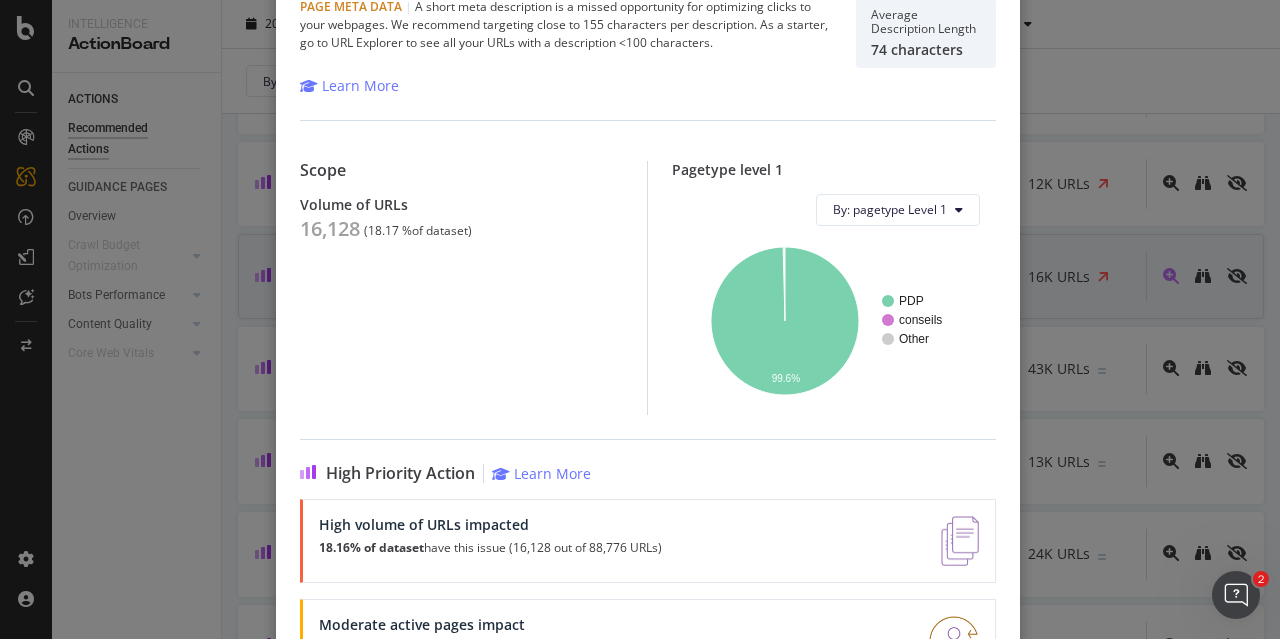 scroll, scrollTop: 87, scrollLeft: 0, axis: vertical 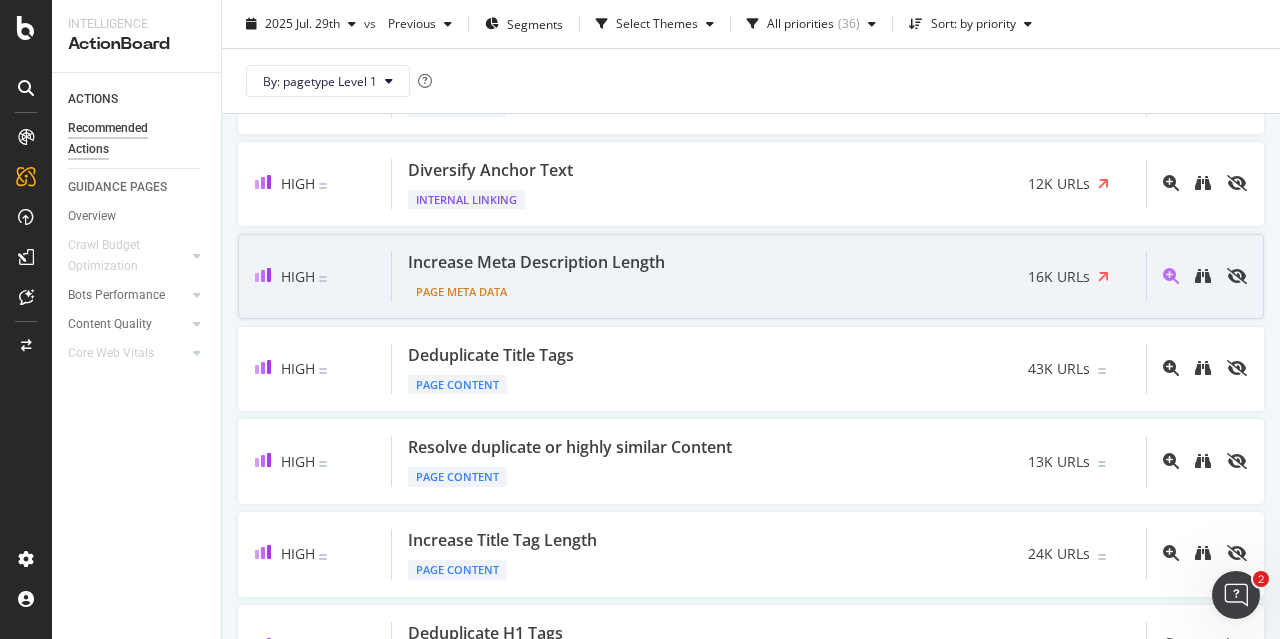 click on "16K URLs" at bounding box center [1059, 277] 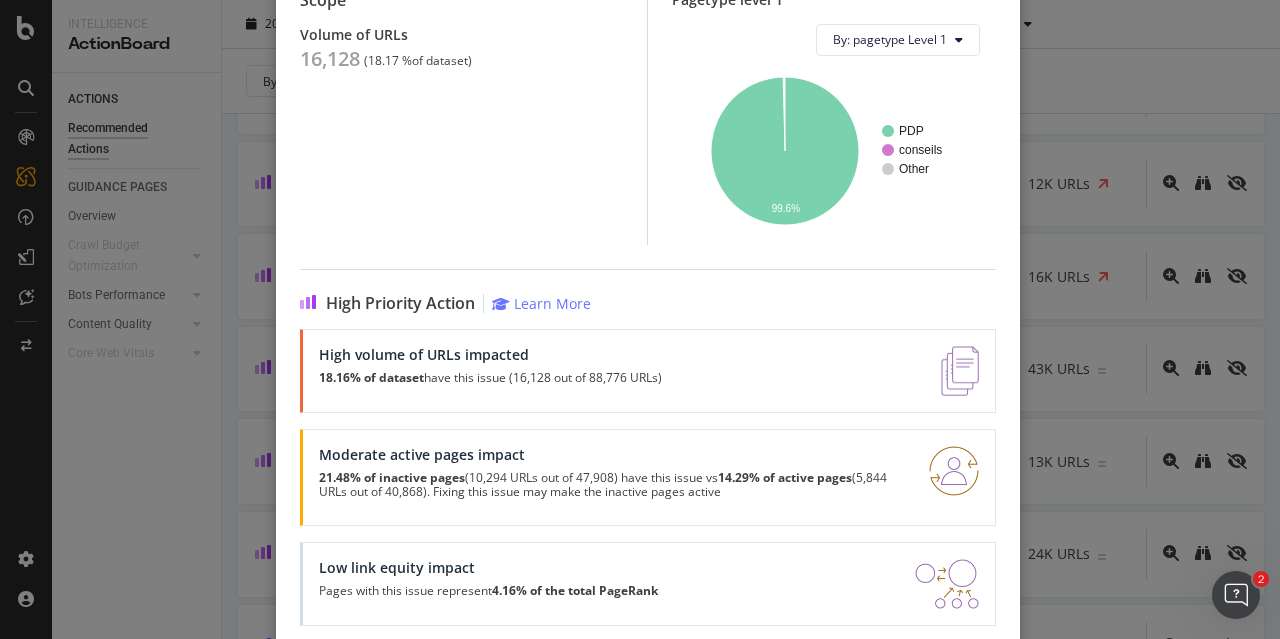 scroll, scrollTop: 328, scrollLeft: 0, axis: vertical 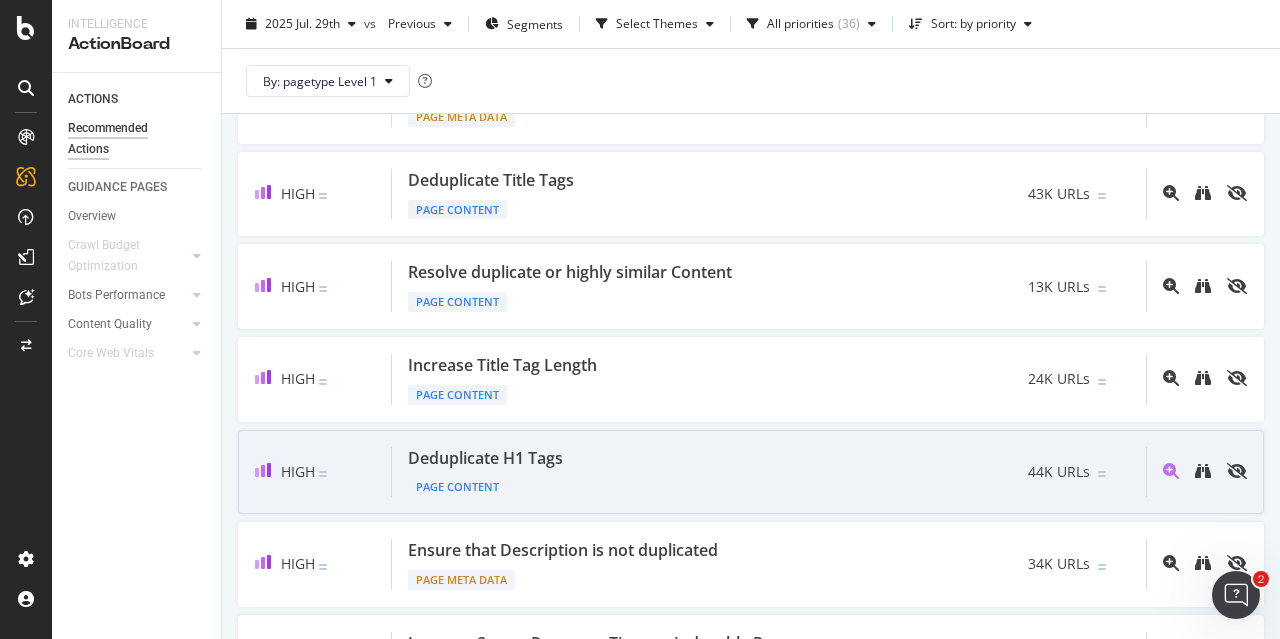 click on "High Deduplicate H1 Tags Page Content 44K URLs" at bounding box center (751, 472) 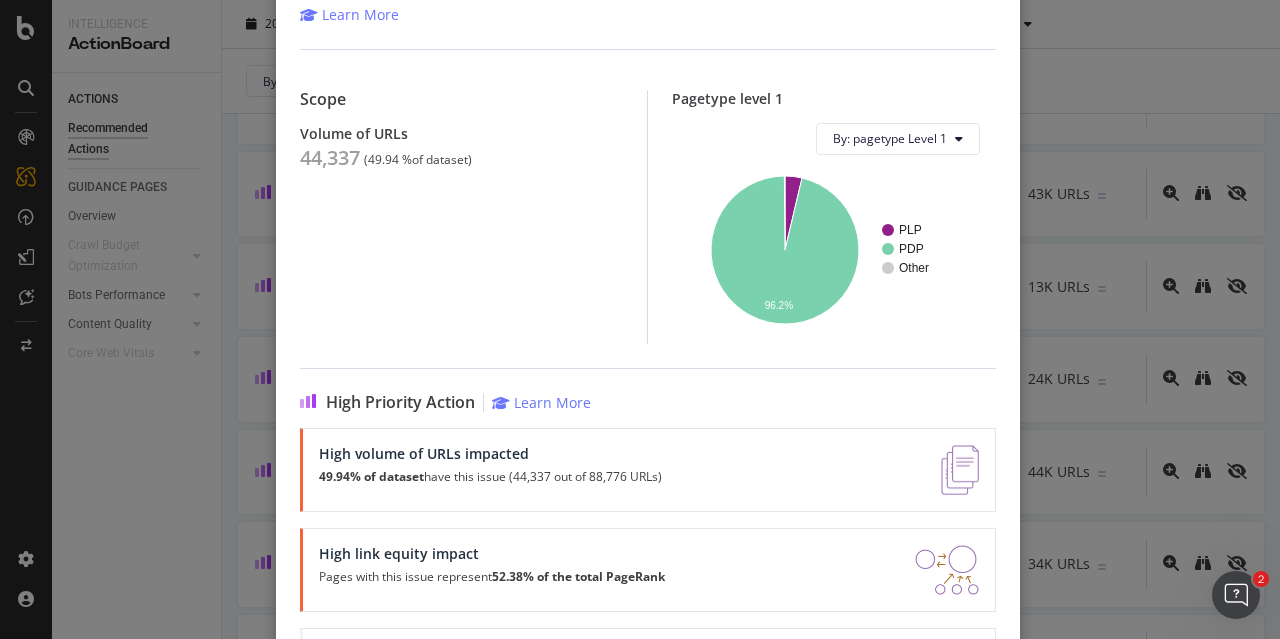 scroll, scrollTop: 142, scrollLeft: 0, axis: vertical 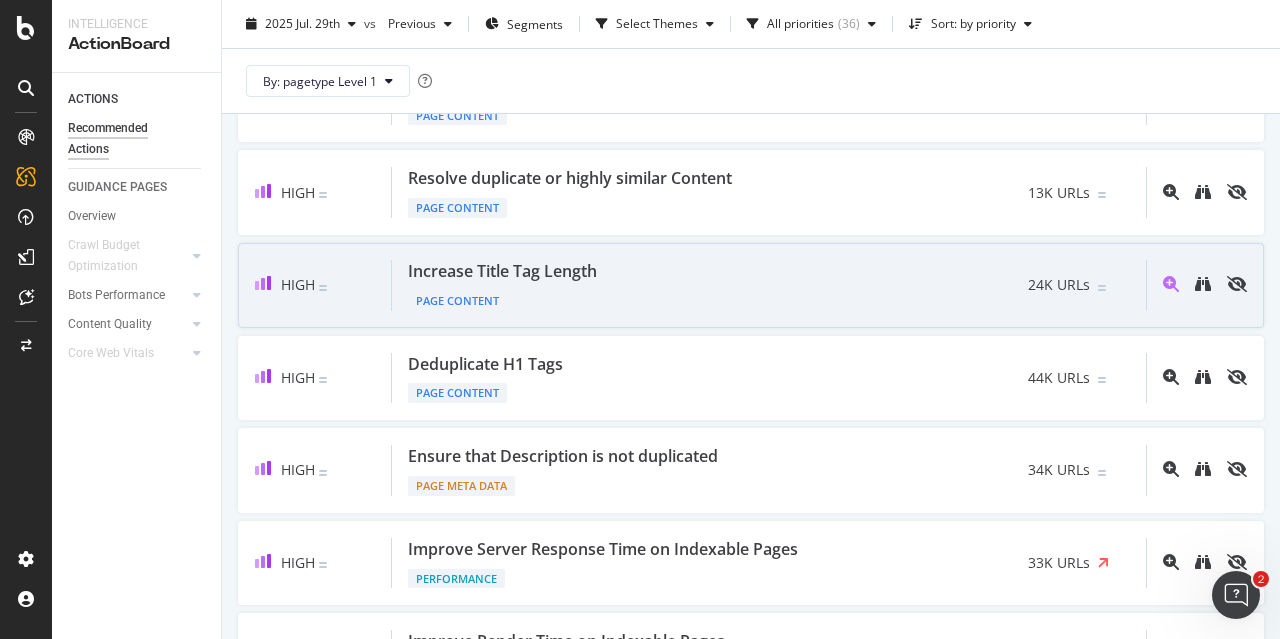click on "Increase Title Tag Length Page Content 24K URLs" at bounding box center (769, 285) 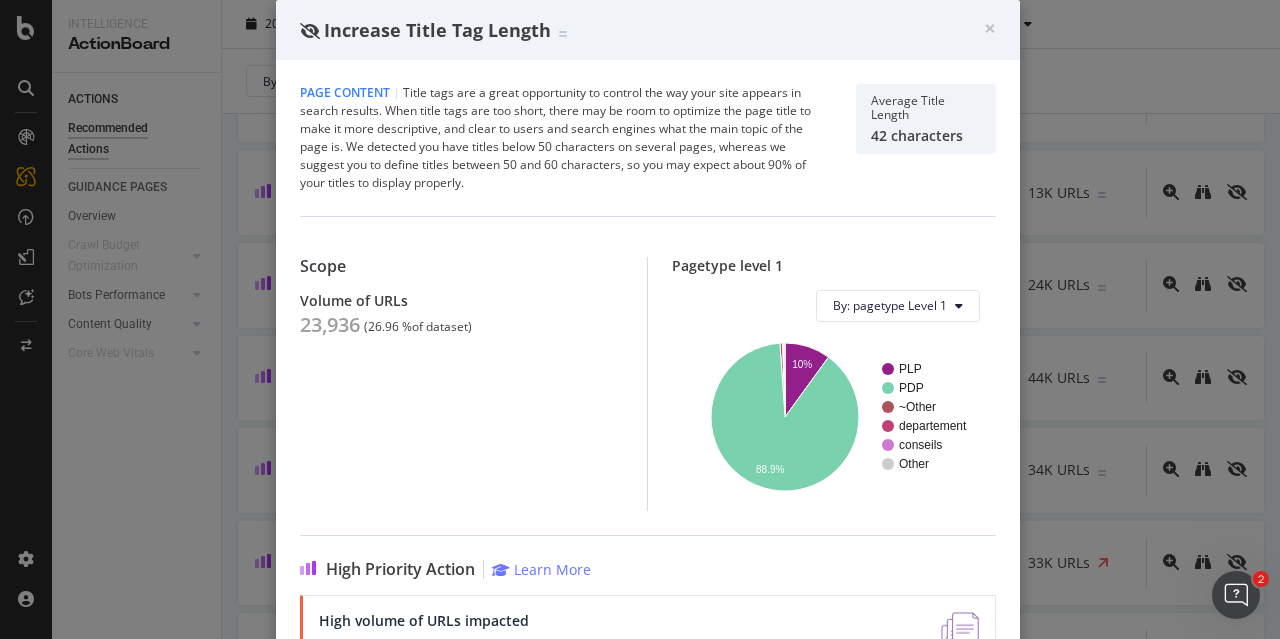 scroll, scrollTop: 1, scrollLeft: 0, axis: vertical 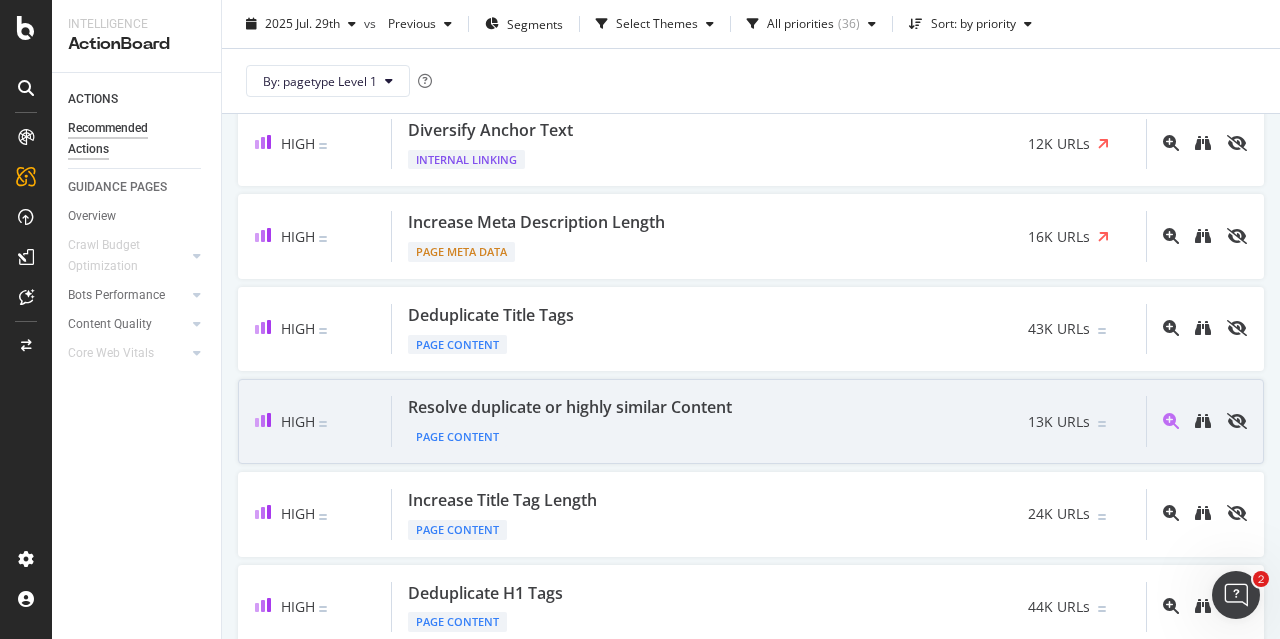 click on "Resolve duplicate or highly similar Content" at bounding box center (570, 407) 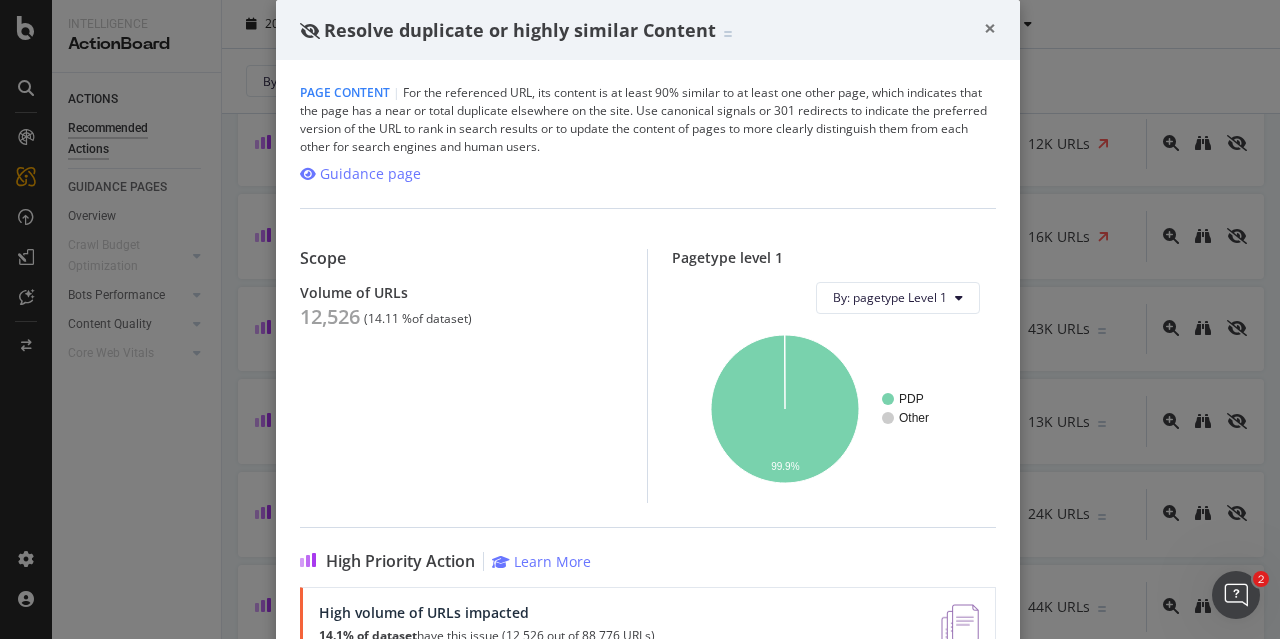 click on "×" at bounding box center (990, 28) 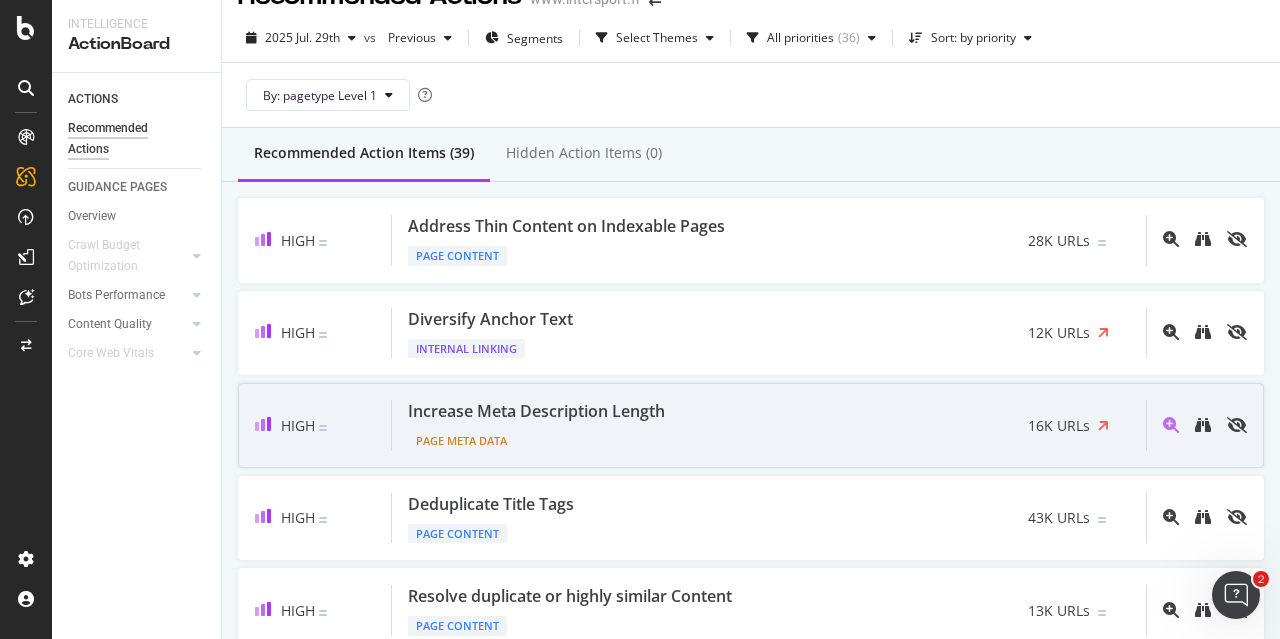 scroll, scrollTop: 38, scrollLeft: 0, axis: vertical 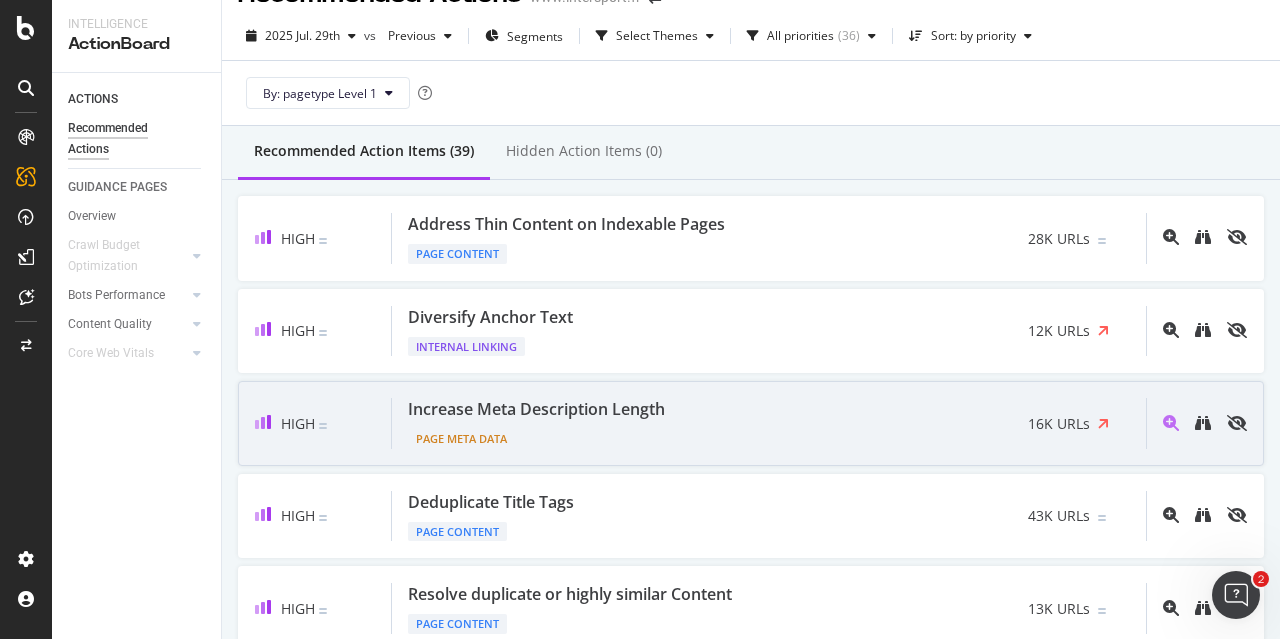 click on "Page Meta Data" at bounding box center (540, 435) 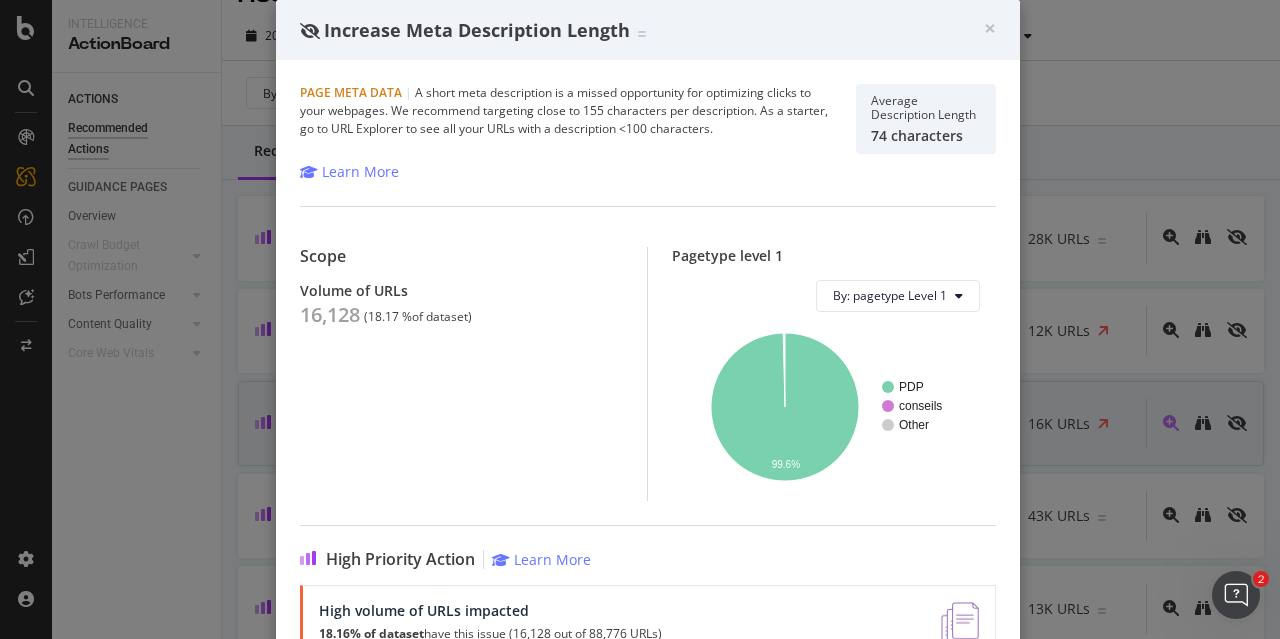 scroll, scrollTop: 328, scrollLeft: 0, axis: vertical 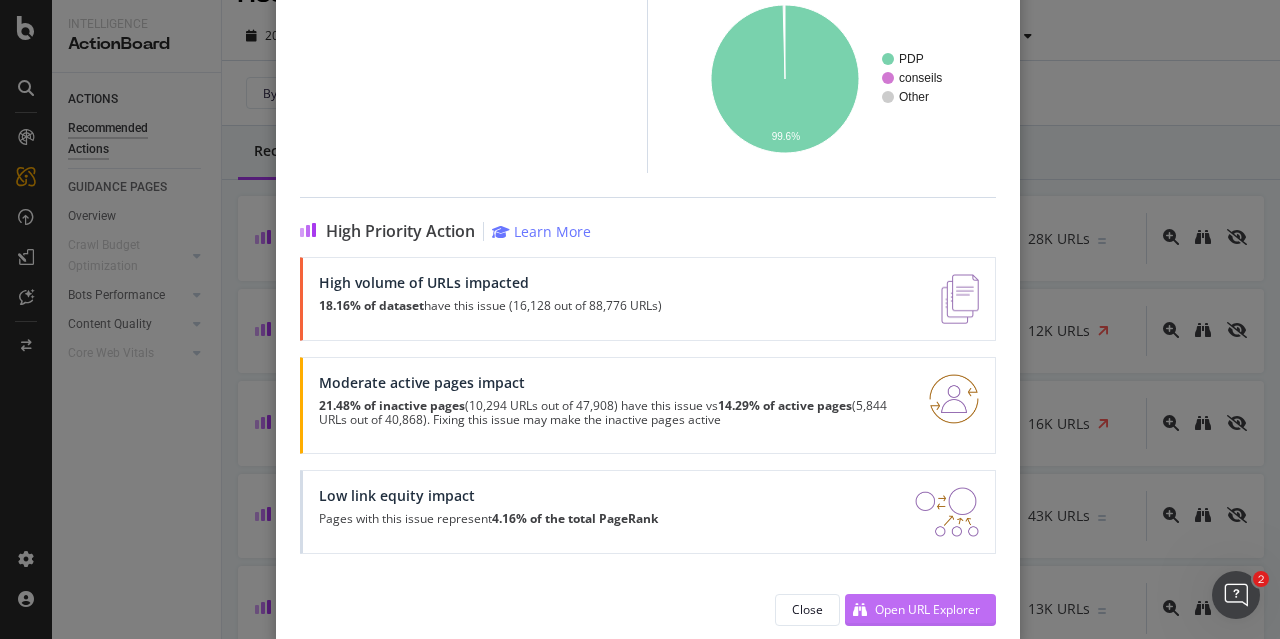 click on "Open URL Explorer" at bounding box center (927, 609) 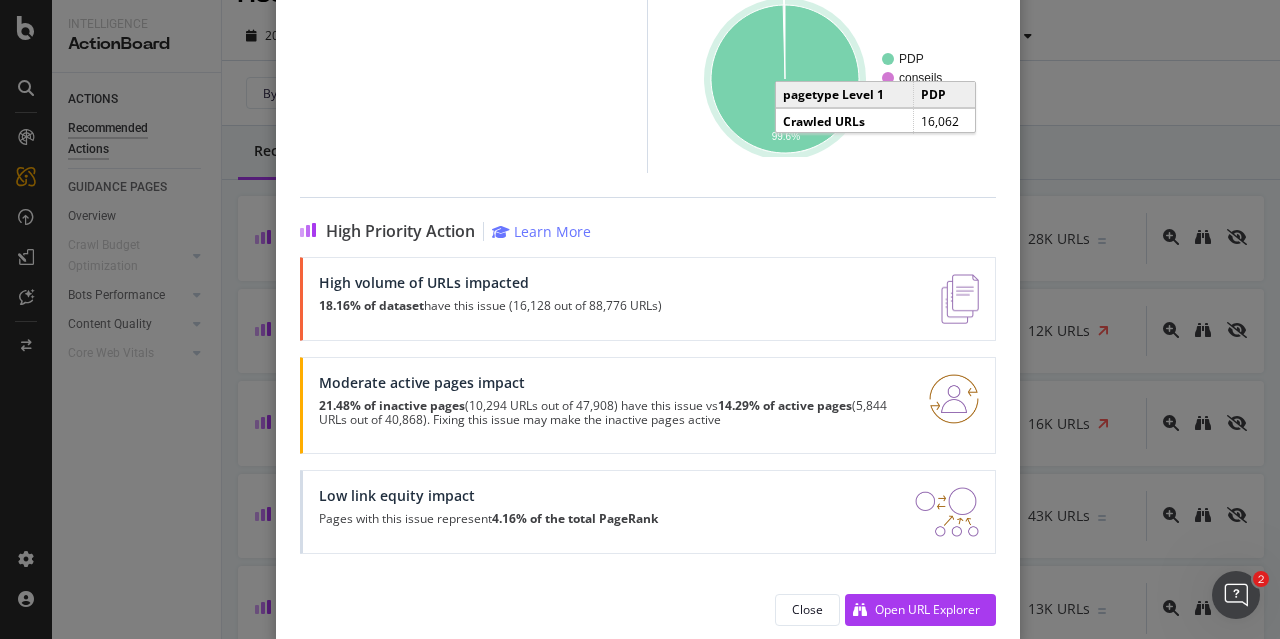 scroll, scrollTop: 0, scrollLeft: 0, axis: both 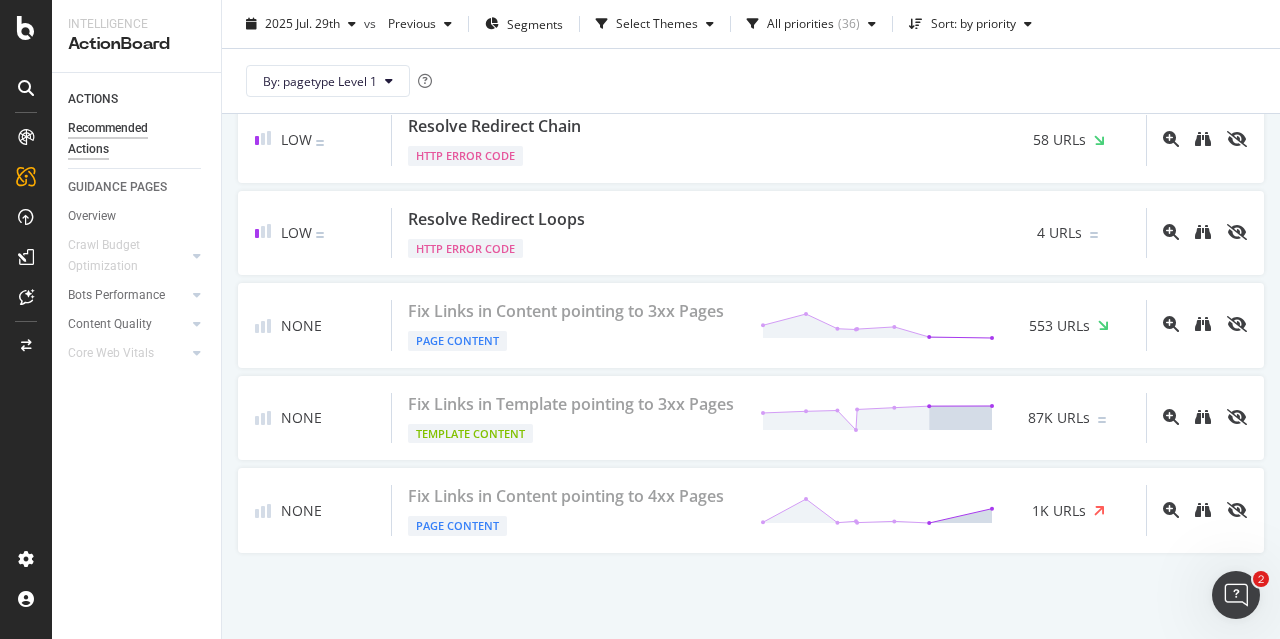 click on "None Fix Links in Template pointing to 3xx Pages Template Content 87K URLs" at bounding box center [751, 418] 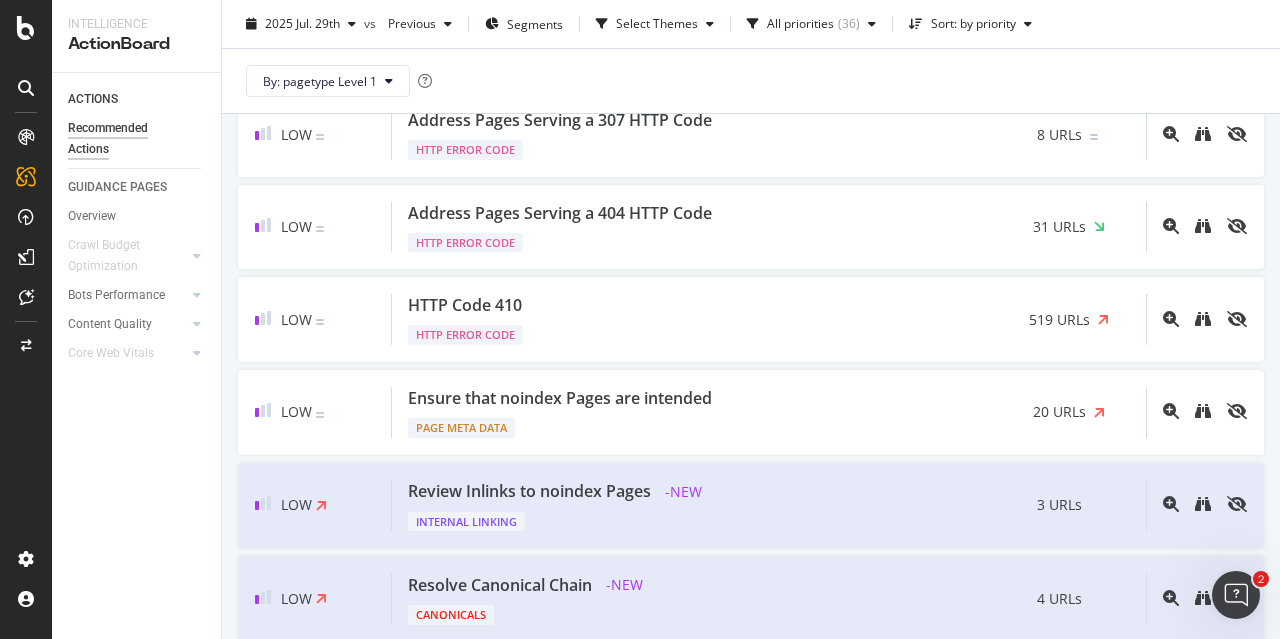 scroll, scrollTop: 2570, scrollLeft: 0, axis: vertical 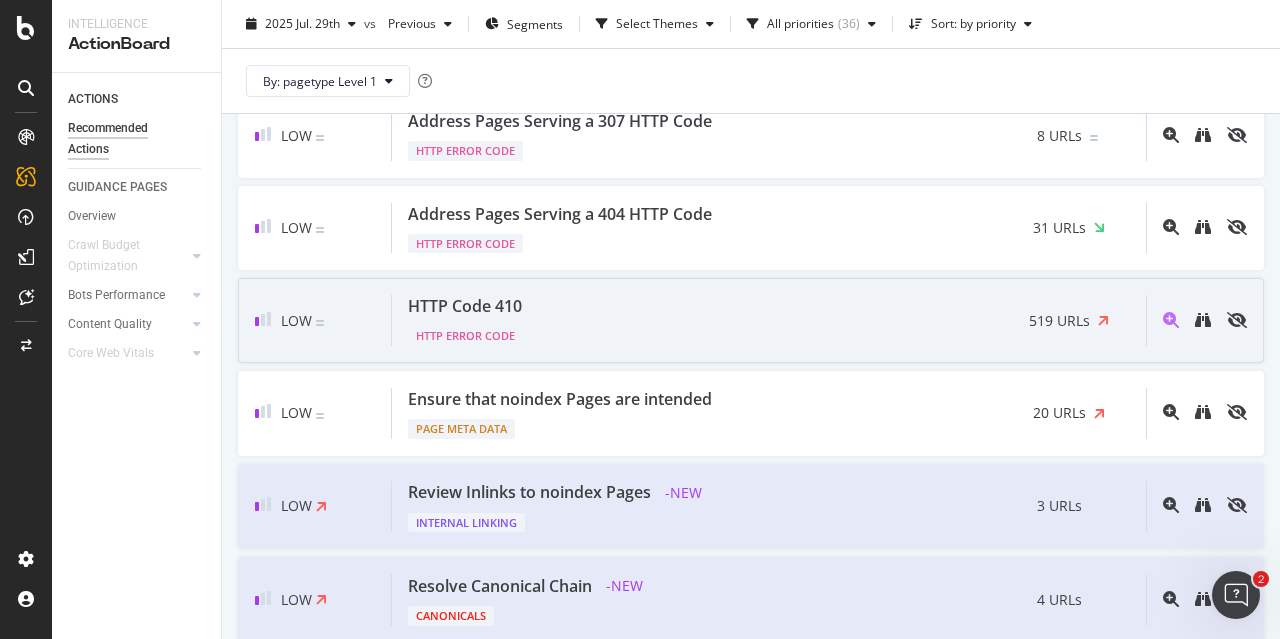 click on "HTTP Code 410 HTTP Error Code 519 URLs" at bounding box center [769, 320] 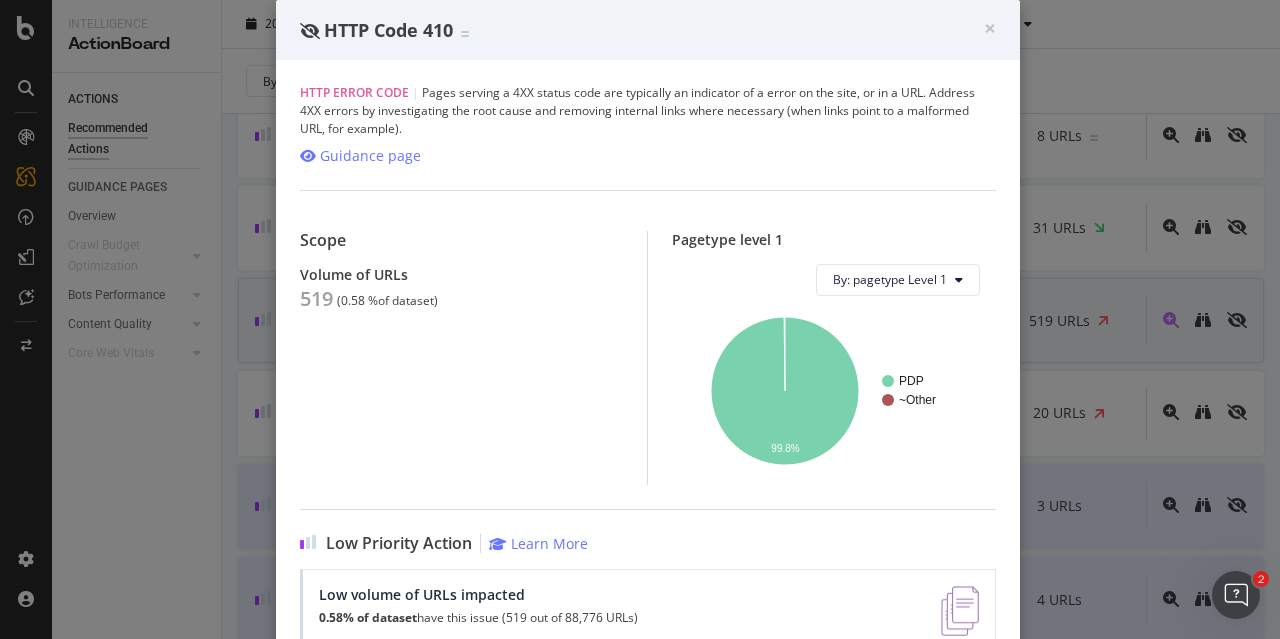 scroll, scrollTop: 275, scrollLeft: 0, axis: vertical 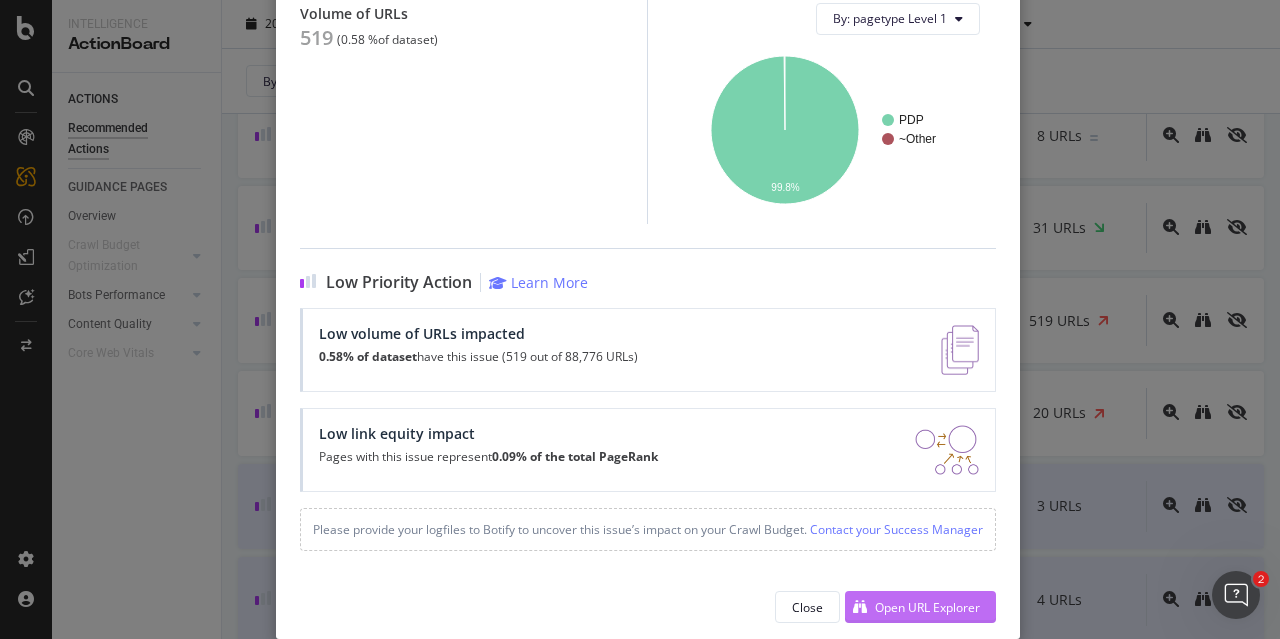 click on "Open URL Explorer" at bounding box center [927, 607] 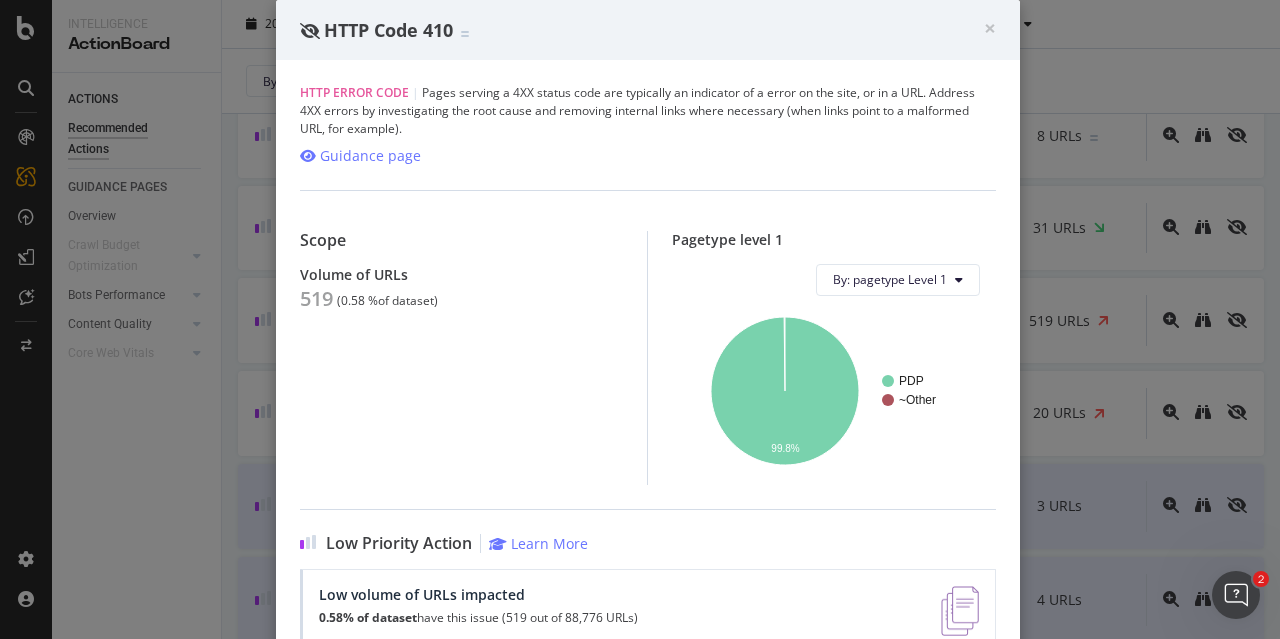 scroll, scrollTop: 275, scrollLeft: 0, axis: vertical 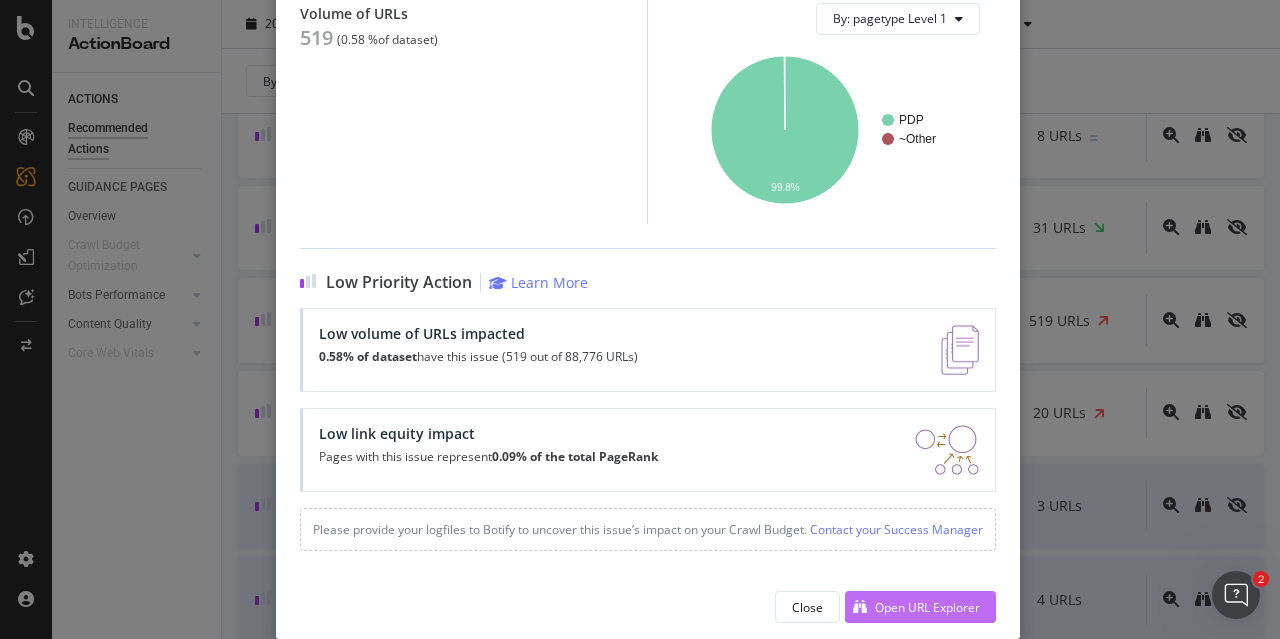 click on "Open URL Explorer" at bounding box center (927, 607) 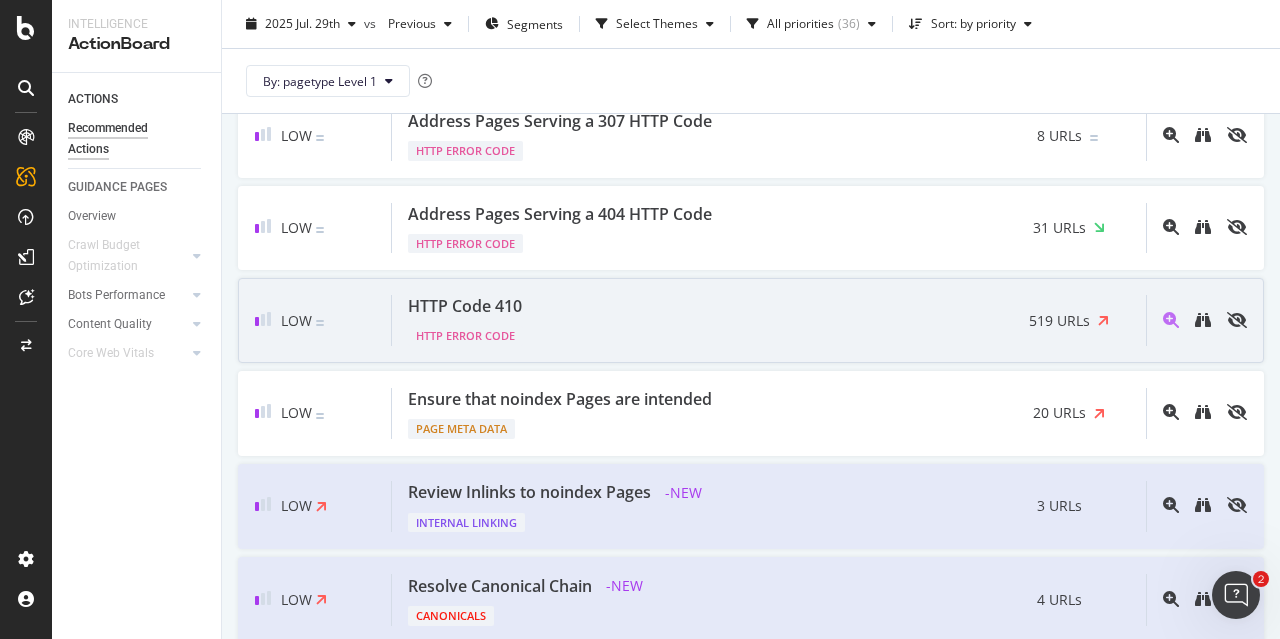 click on "519 URLs" at bounding box center [1059, 321] 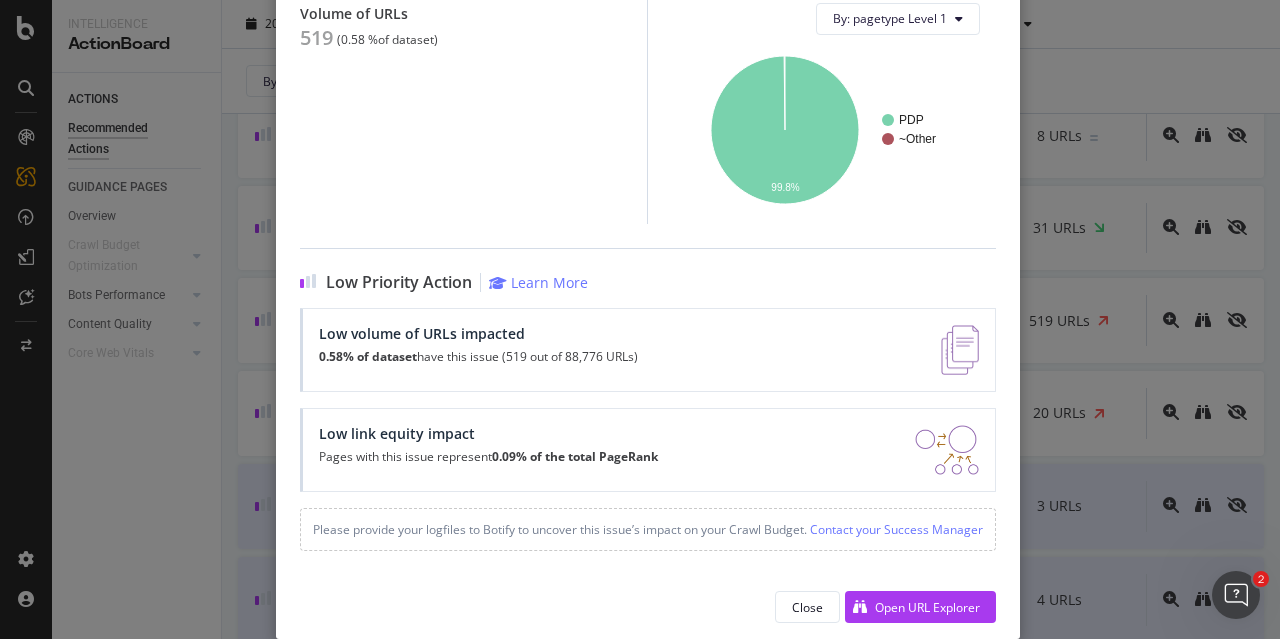 scroll, scrollTop: 0, scrollLeft: 0, axis: both 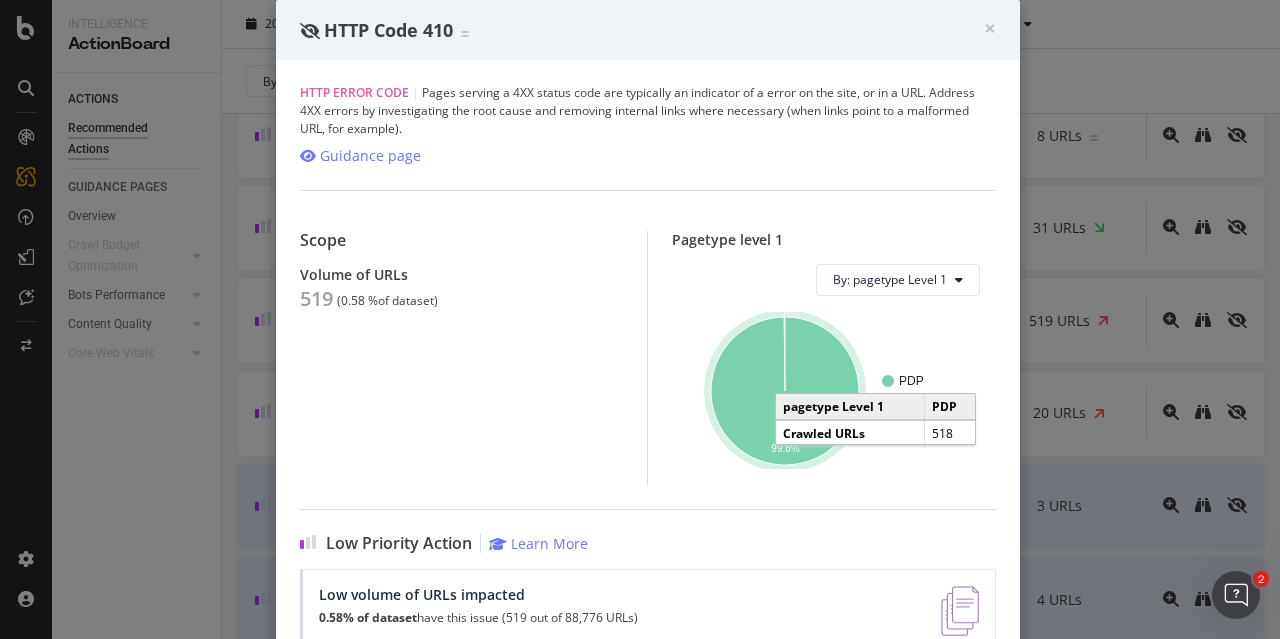 click 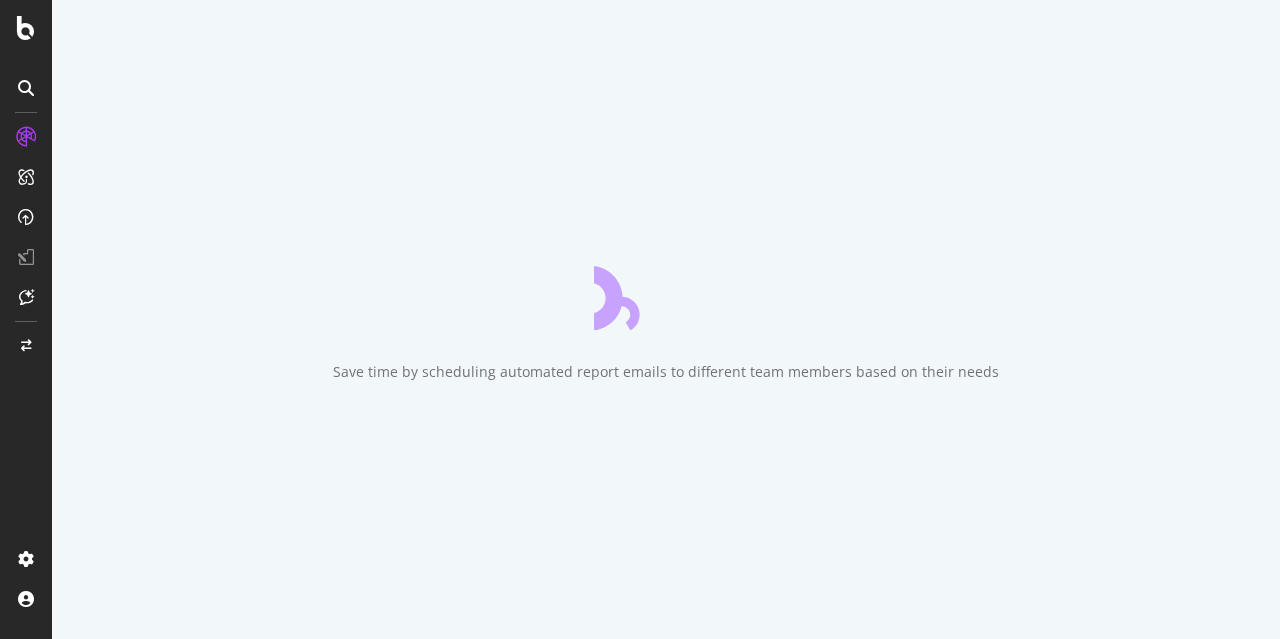 scroll, scrollTop: 0, scrollLeft: 0, axis: both 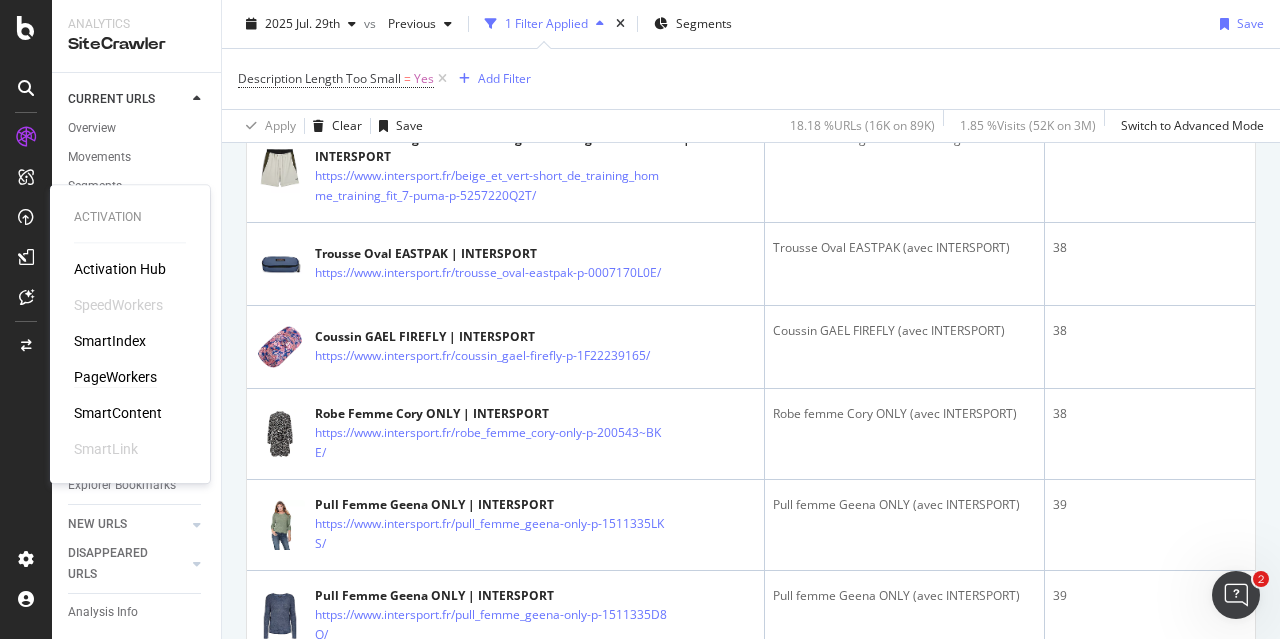 click on "PageWorkers" at bounding box center (115, 377) 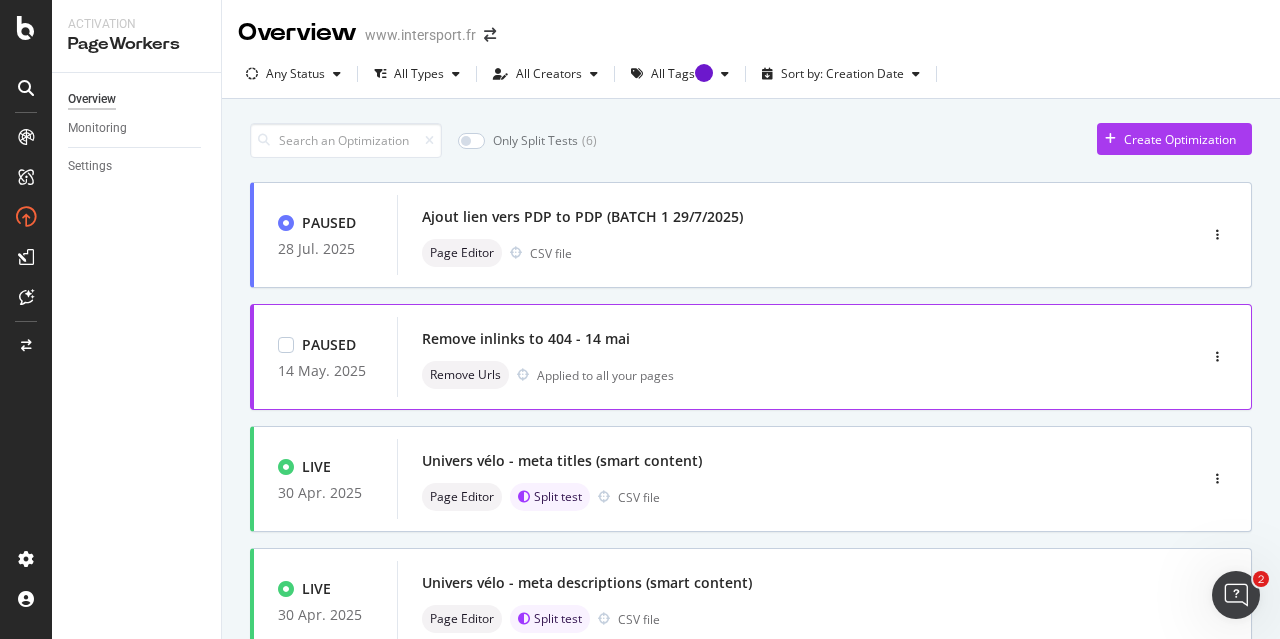 click on "Remove inlinks to 404 - 14 mai" at bounding box center (526, 339) 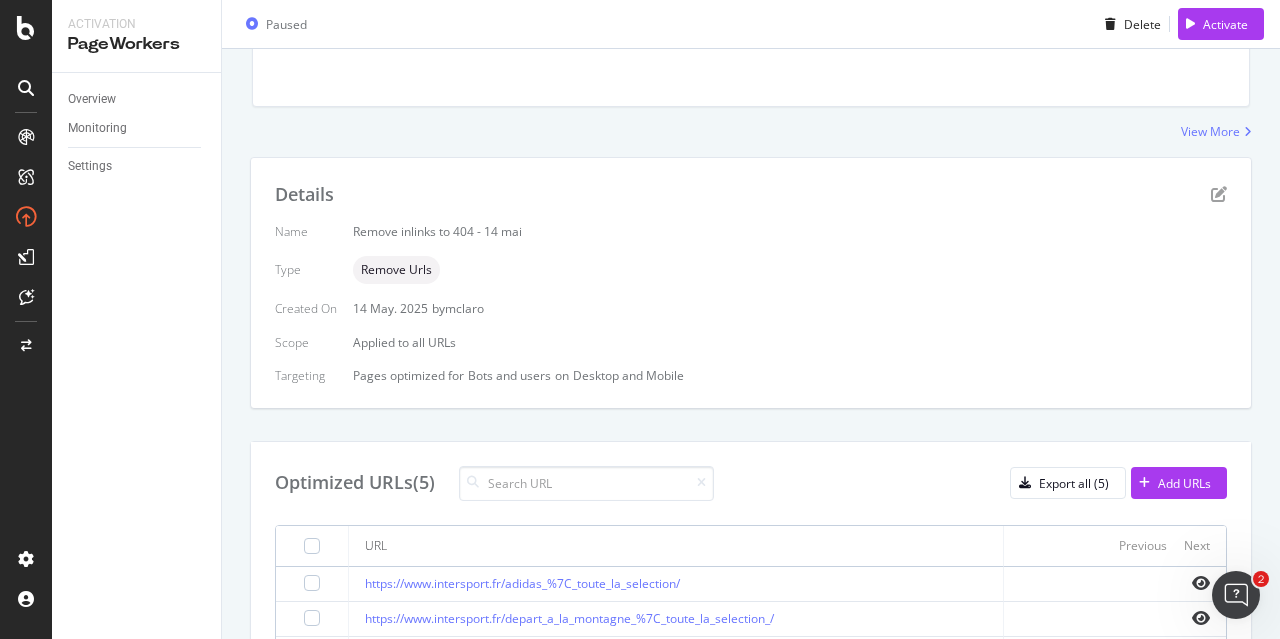 scroll, scrollTop: 287, scrollLeft: 0, axis: vertical 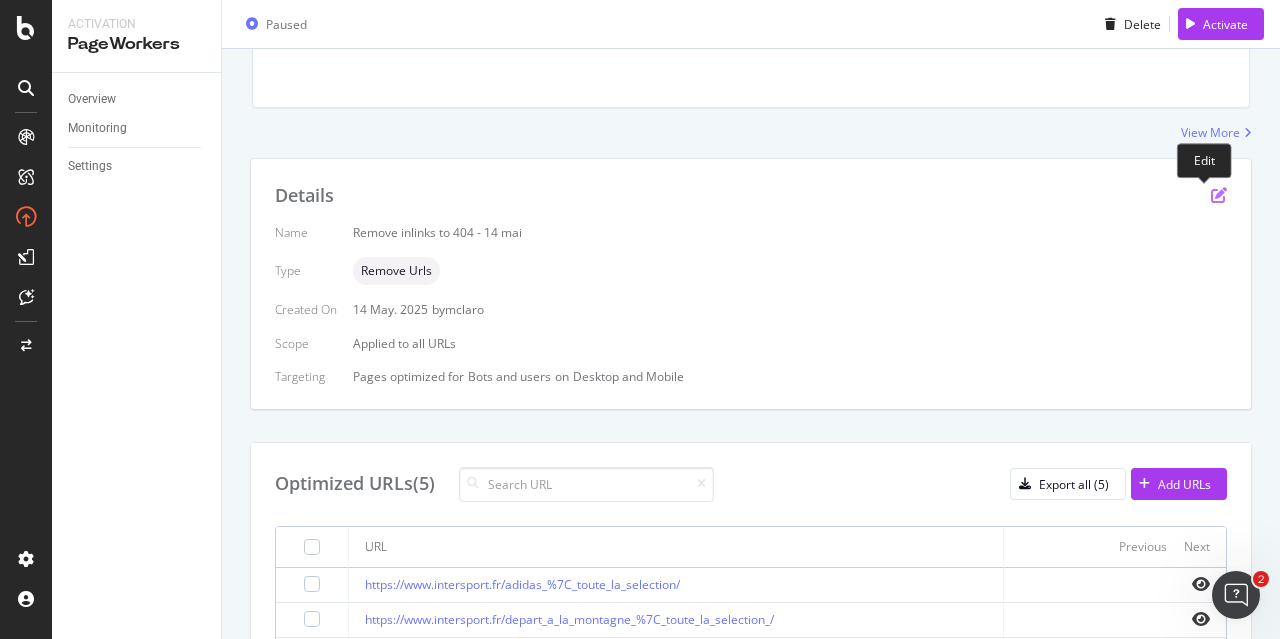 click at bounding box center (1219, 195) 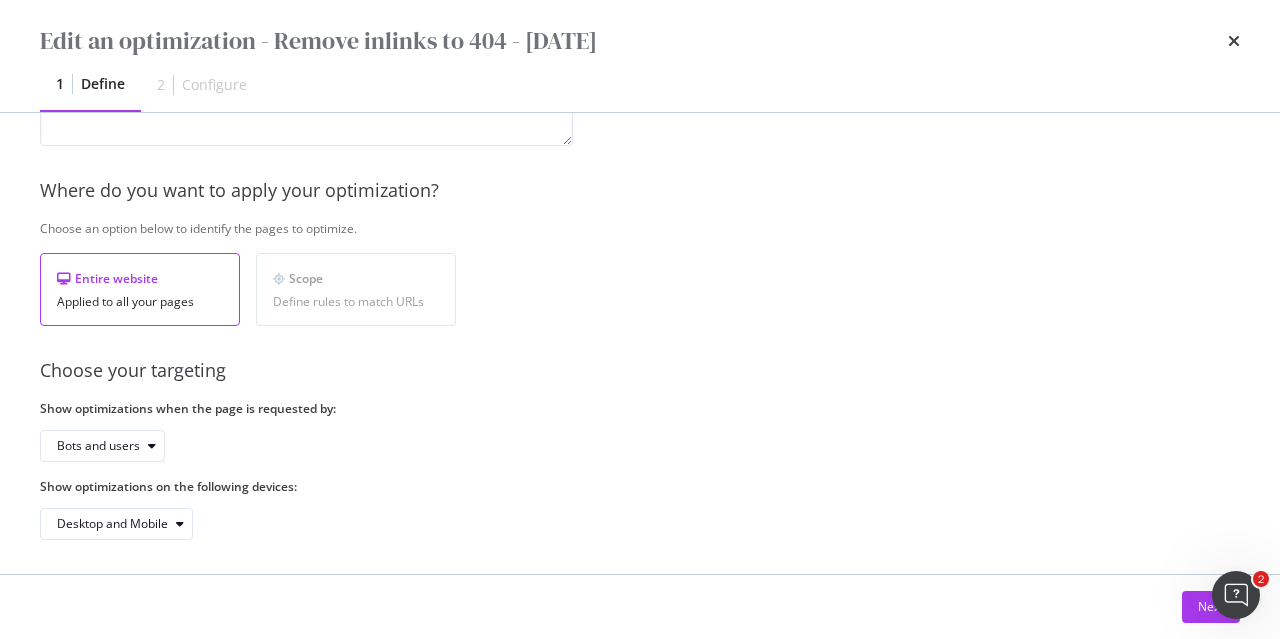 scroll, scrollTop: 250, scrollLeft: 0, axis: vertical 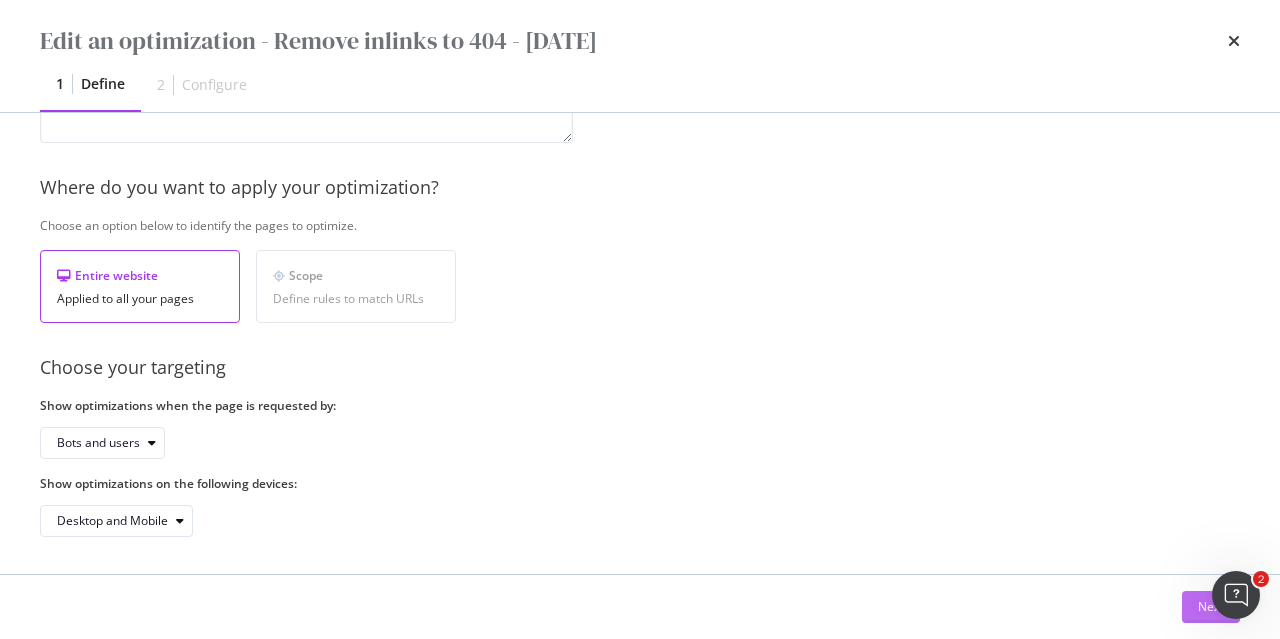 click on "Next" at bounding box center [1211, 607] 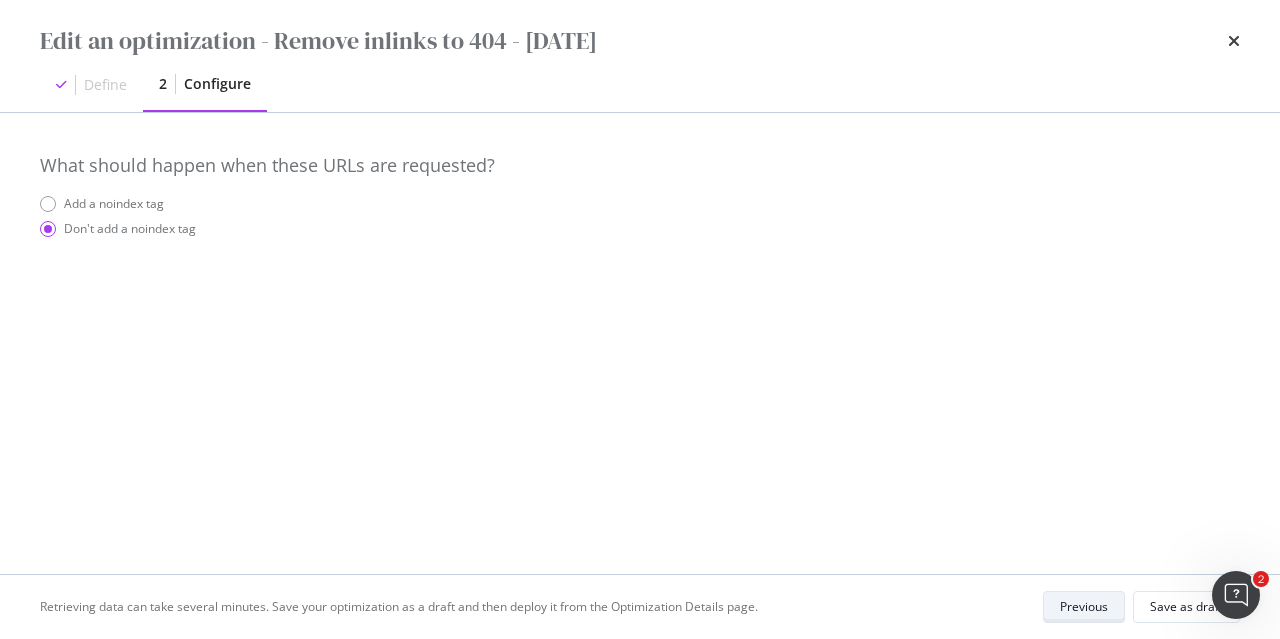 scroll, scrollTop: 0, scrollLeft: 0, axis: both 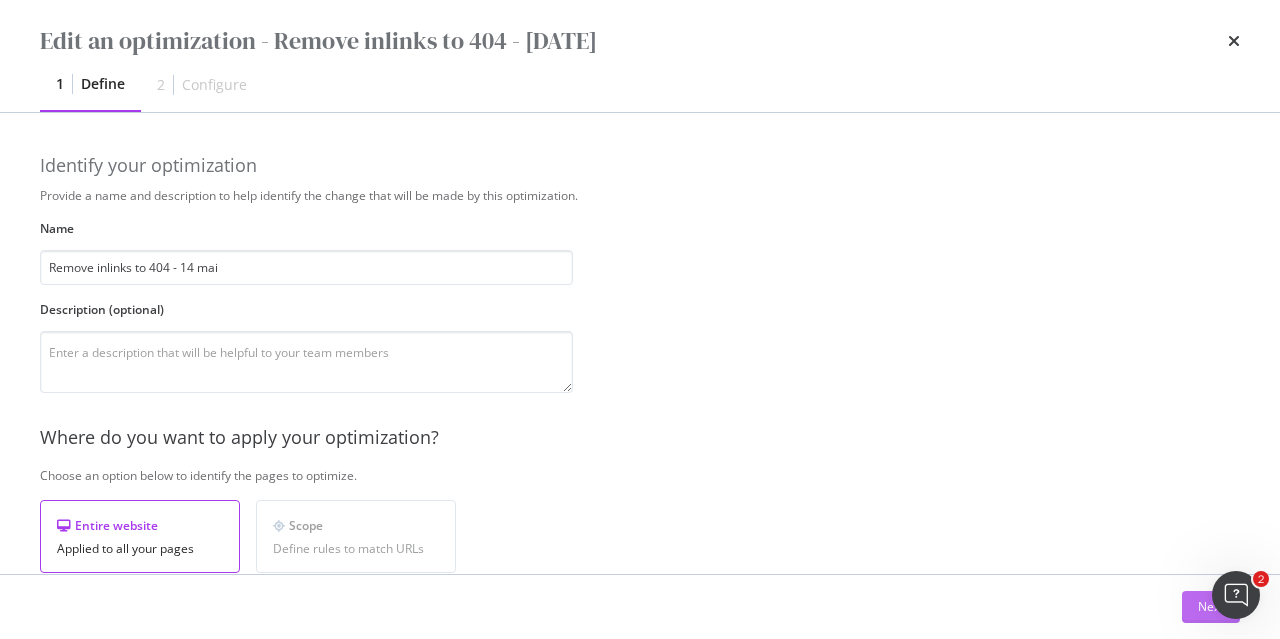click on "Next" at bounding box center [1211, 606] 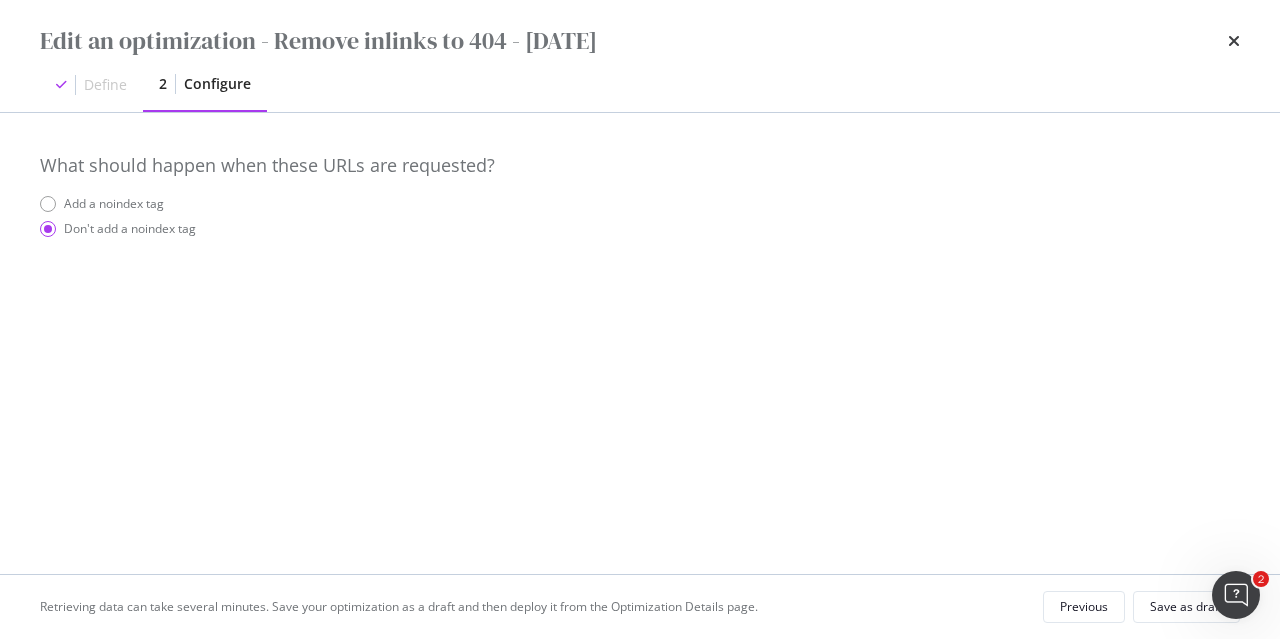 click on "Edit an optimization - Remove inlinks to 404 - 14 mai" at bounding box center [640, 41] 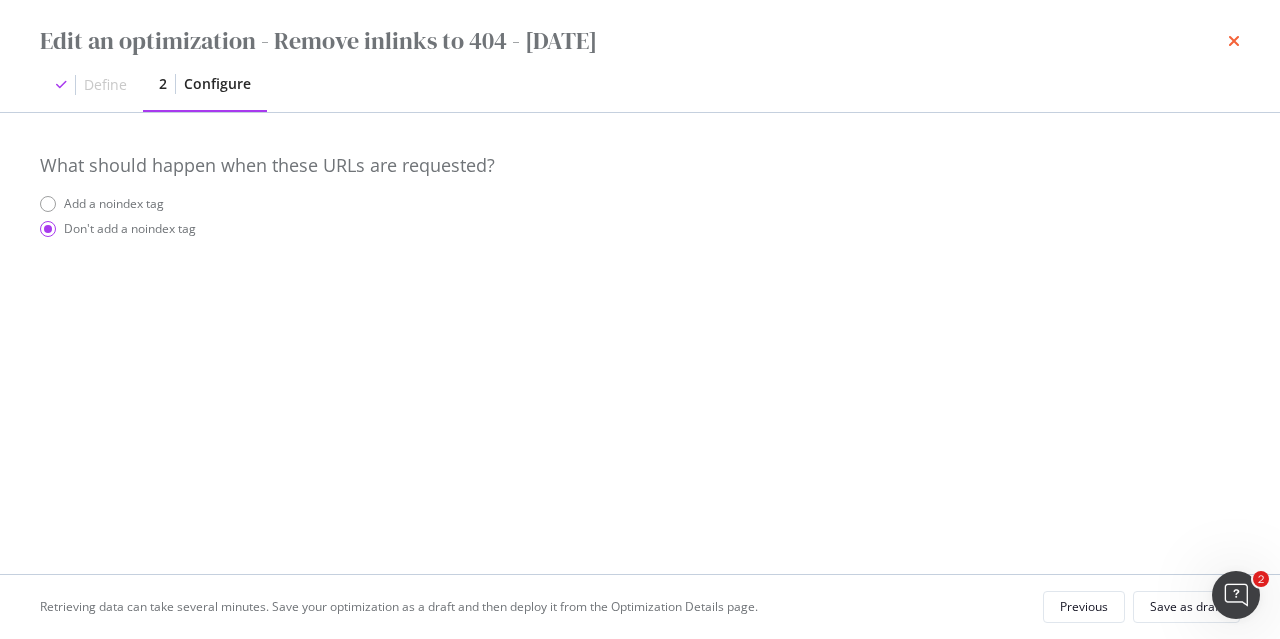 click at bounding box center [1234, 41] 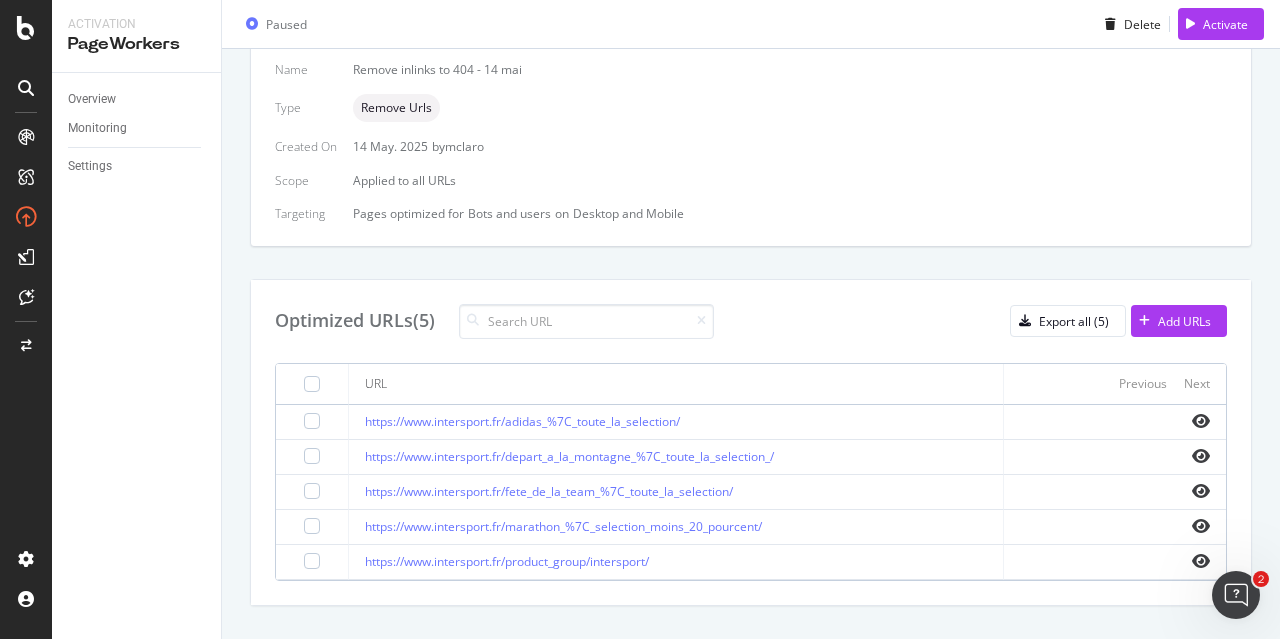scroll, scrollTop: 481, scrollLeft: 0, axis: vertical 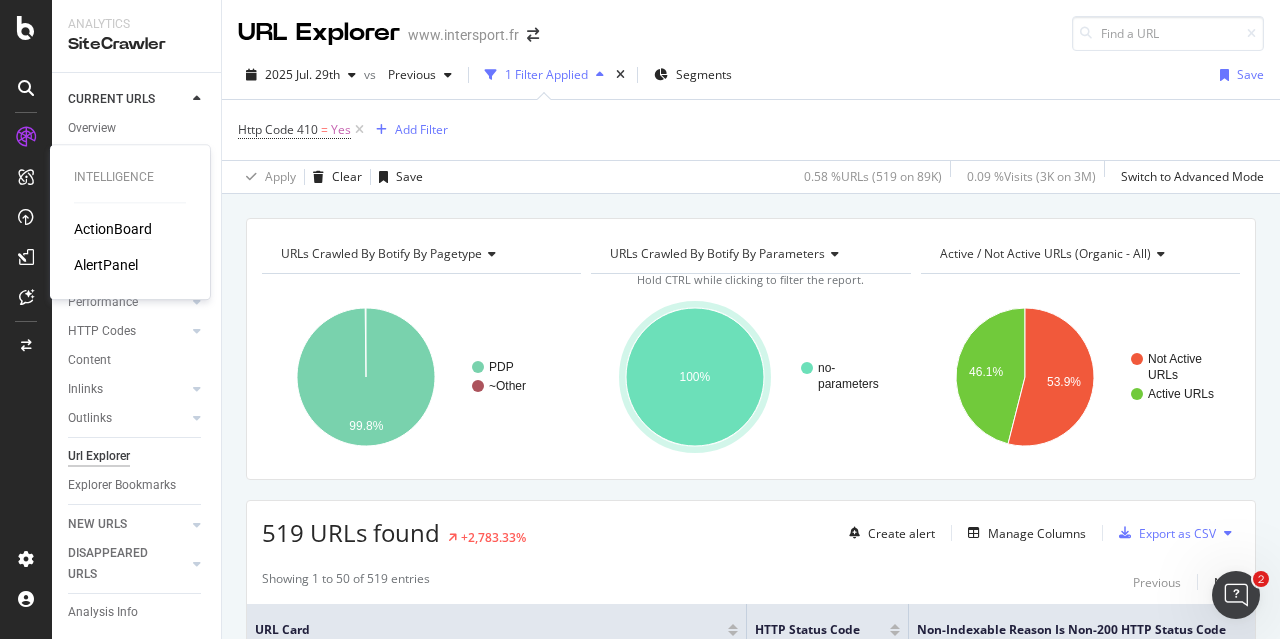 click on "ActionBoard" at bounding box center (113, 229) 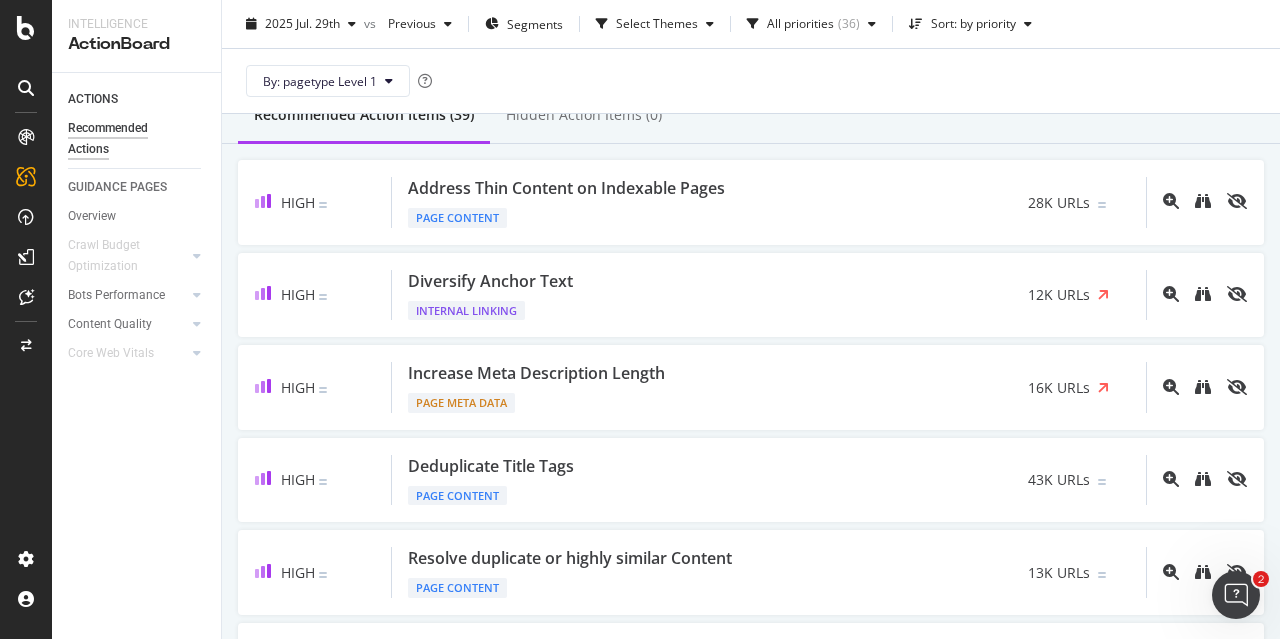 scroll, scrollTop: 78, scrollLeft: 0, axis: vertical 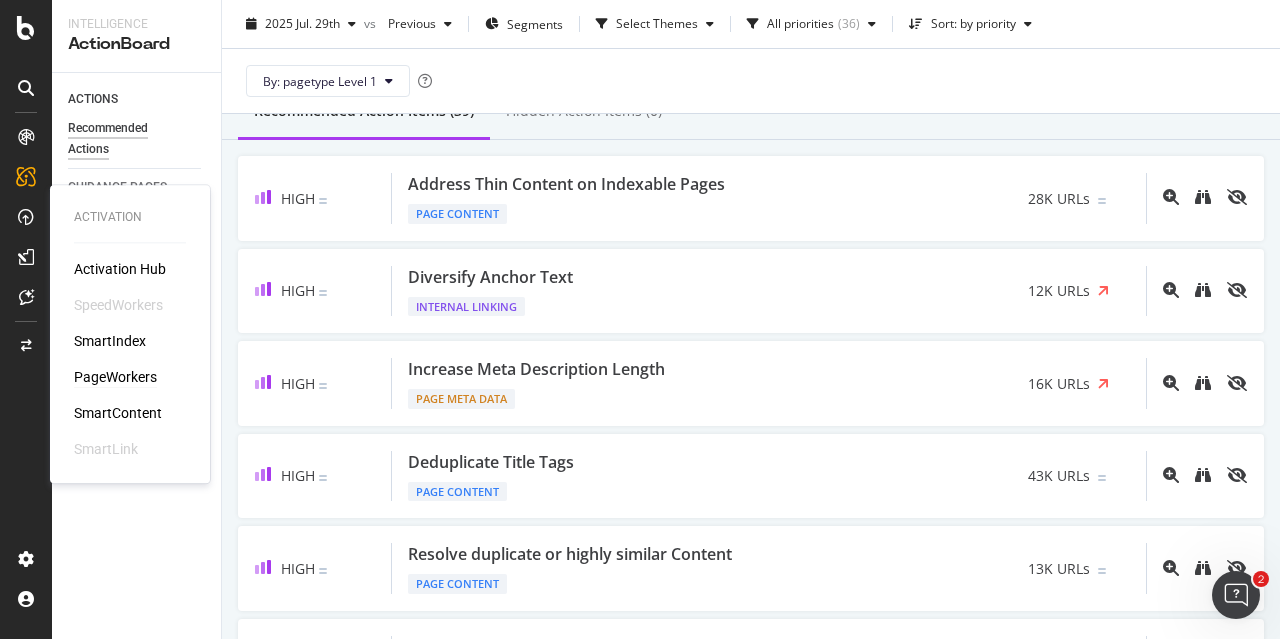 click on "PageWorkers" at bounding box center (115, 377) 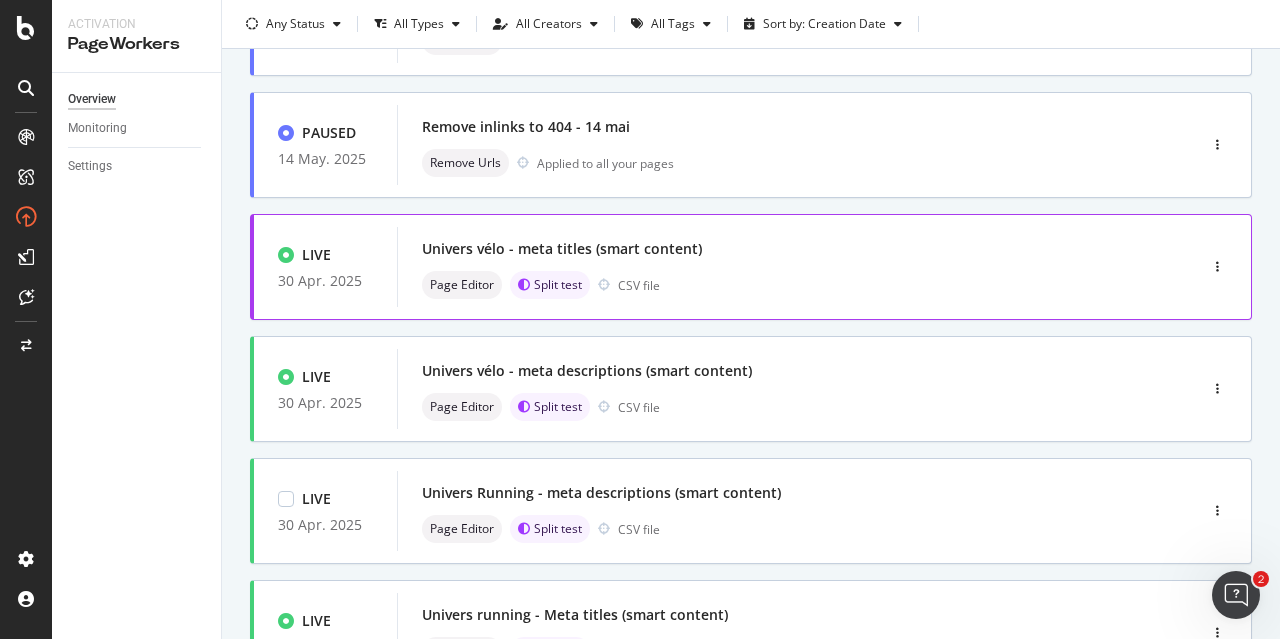 scroll, scrollTop: 94, scrollLeft: 0, axis: vertical 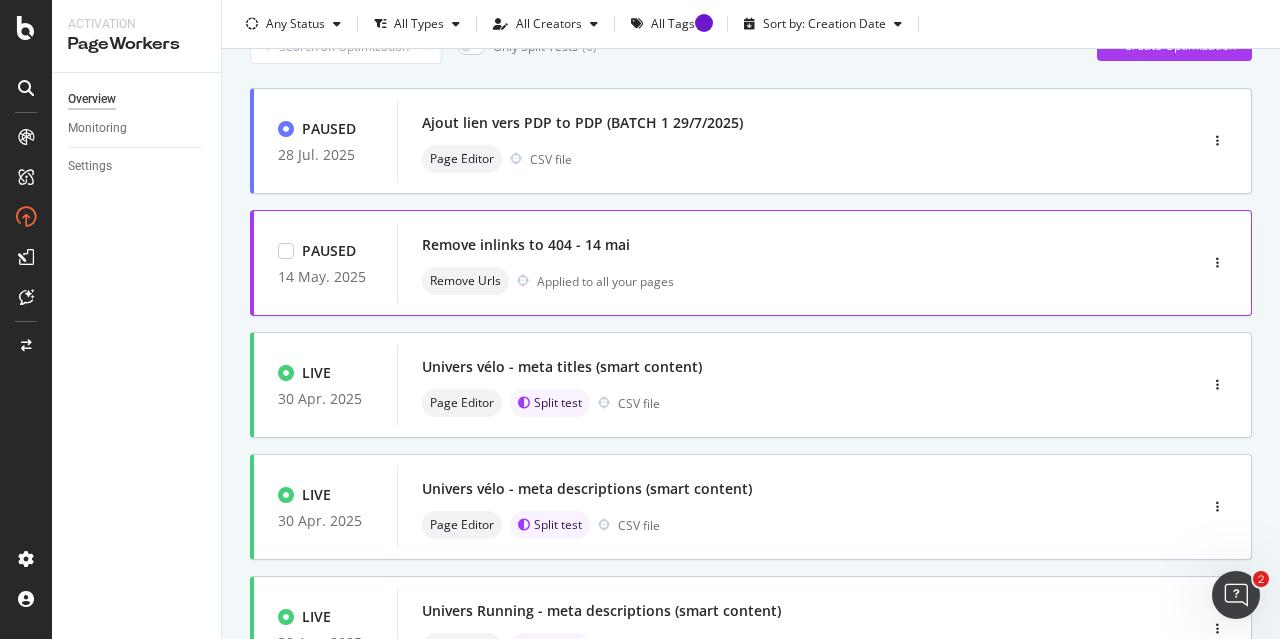 click on "Remove inlinks to 404 - 14 mai Remove Urls Applied to all your pages" at bounding box center [767, 263] 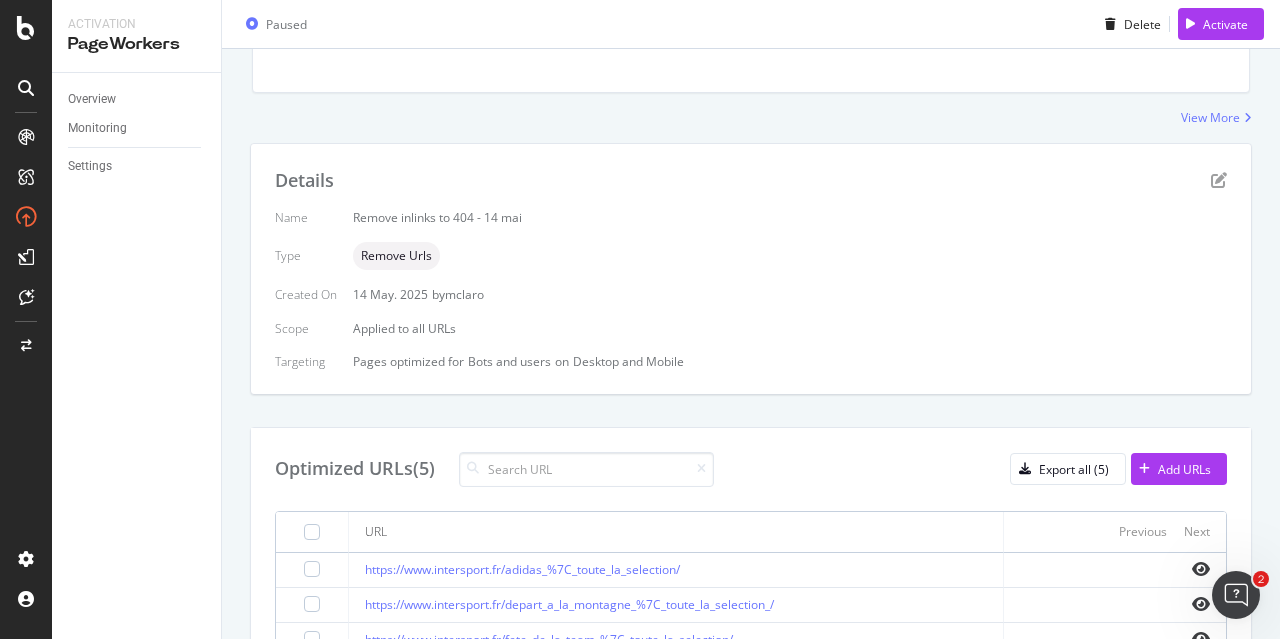scroll, scrollTop: 303, scrollLeft: 0, axis: vertical 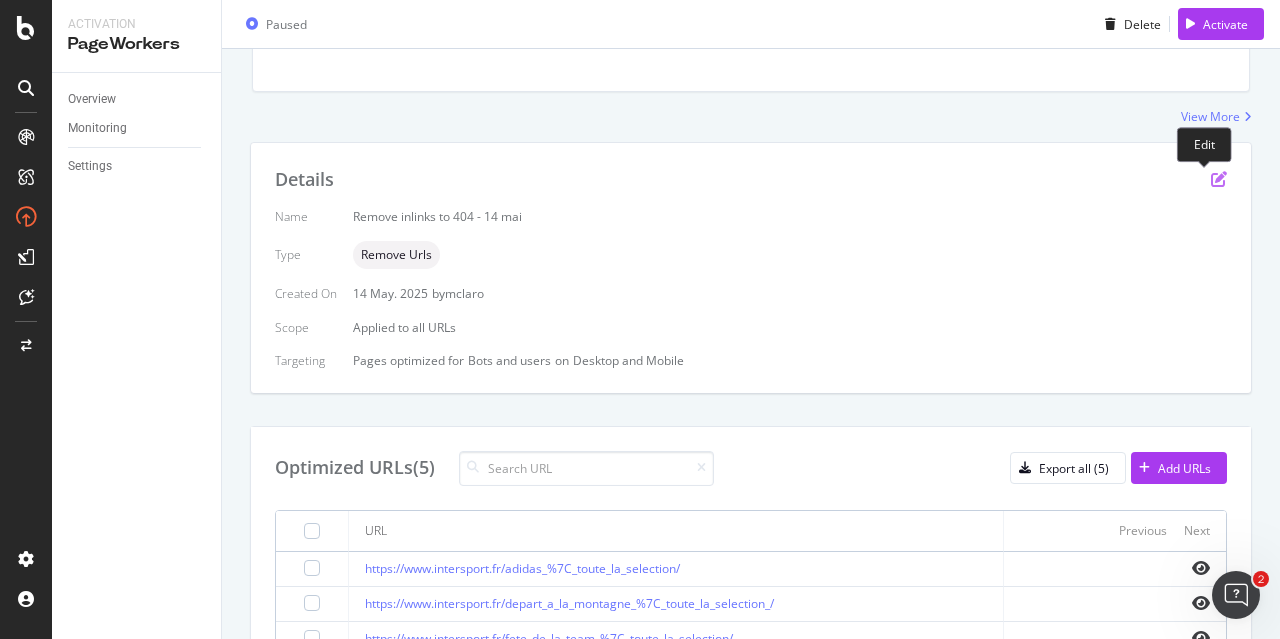 click at bounding box center [1219, 179] 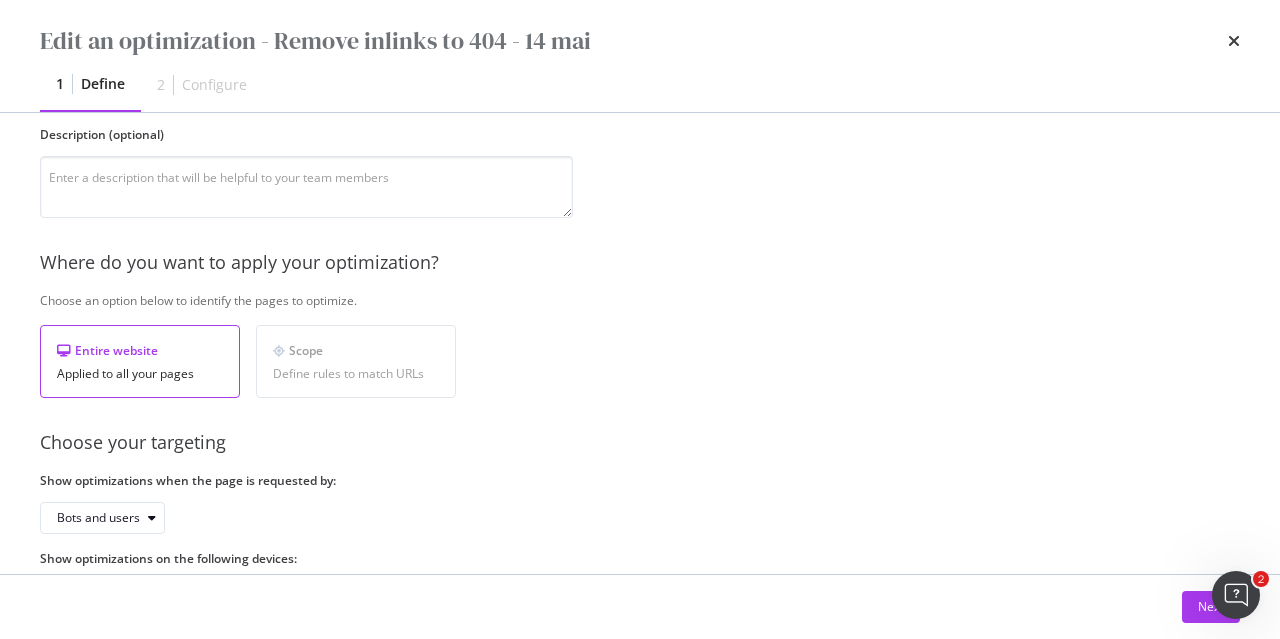 scroll, scrollTop: 250, scrollLeft: 0, axis: vertical 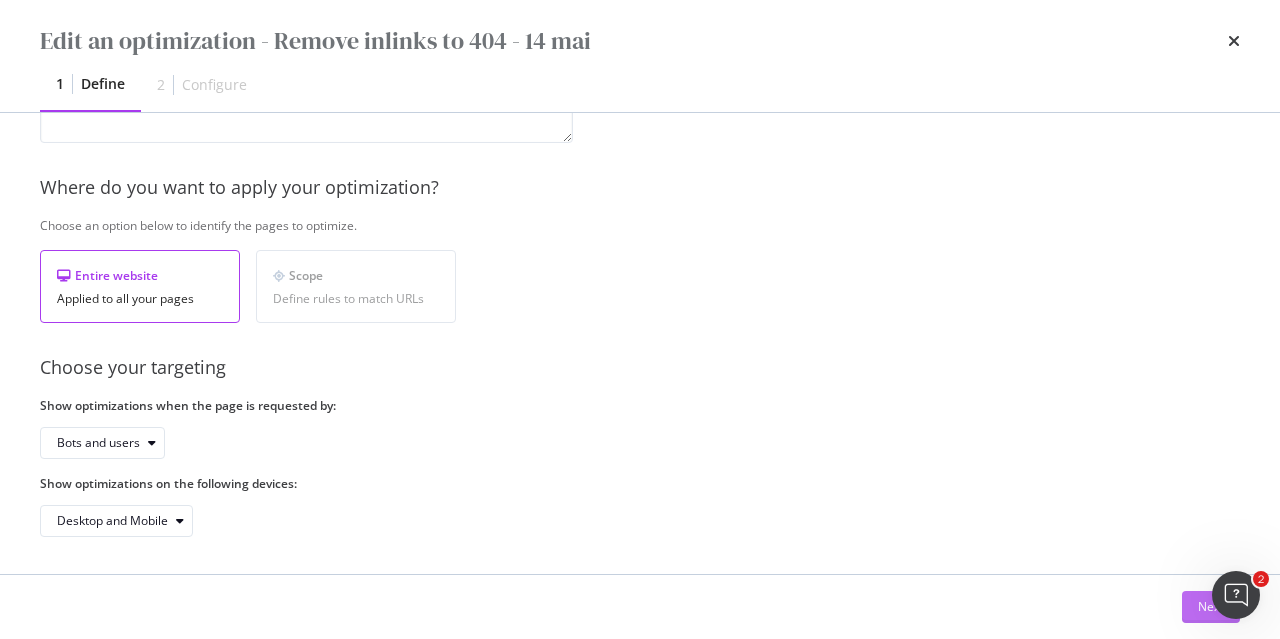 click on "Next" at bounding box center (1211, 607) 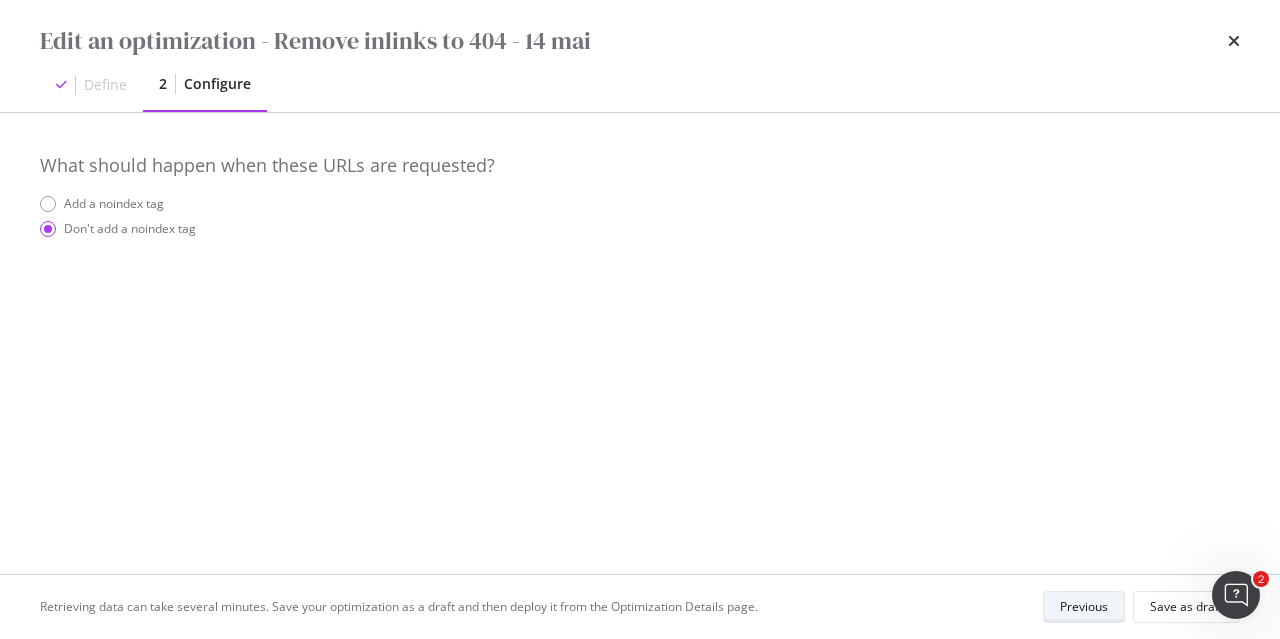 scroll, scrollTop: 0, scrollLeft: 0, axis: both 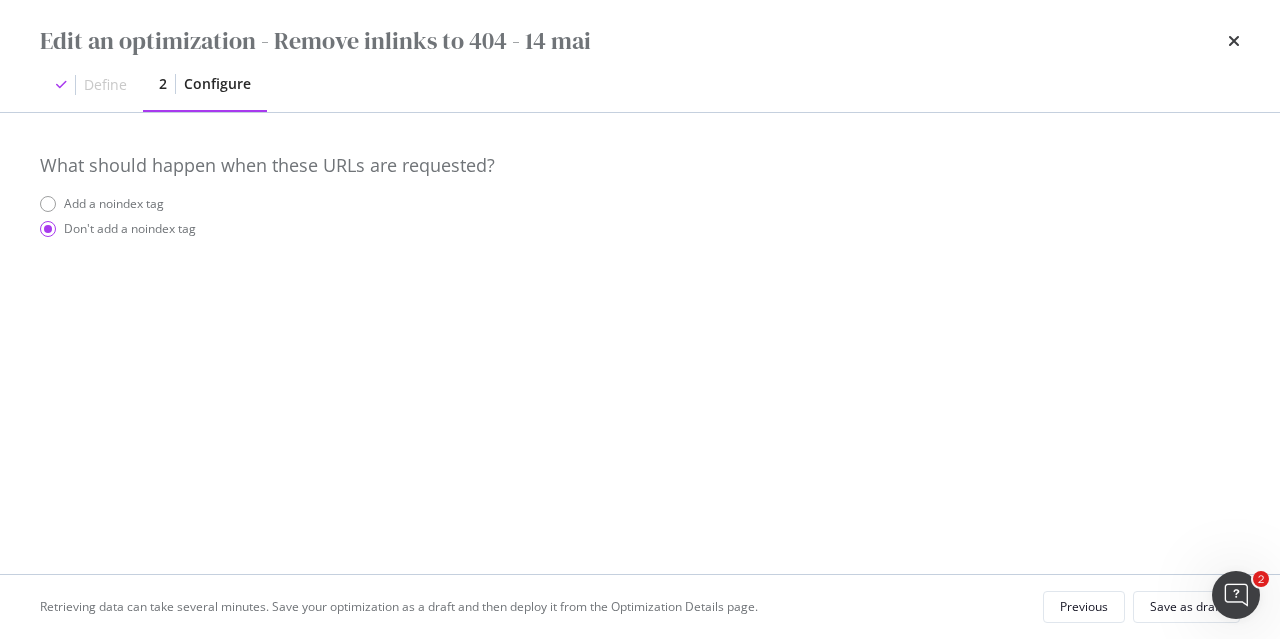 click on "Define" at bounding box center [91, 85] 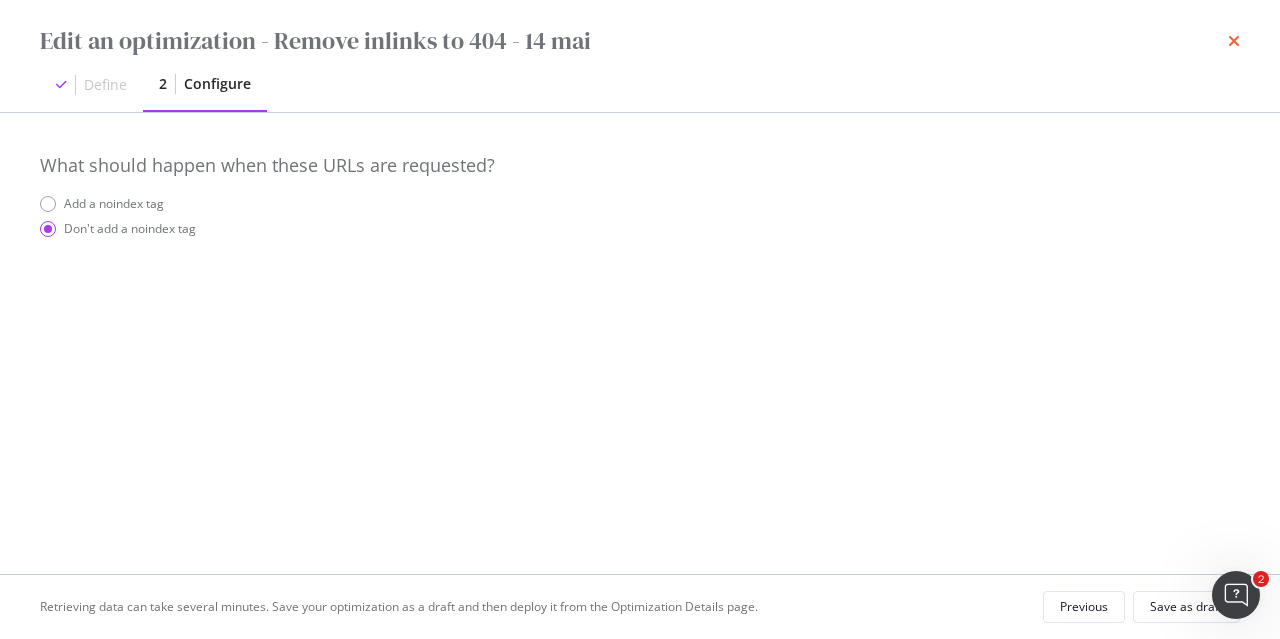 click at bounding box center [1234, 41] 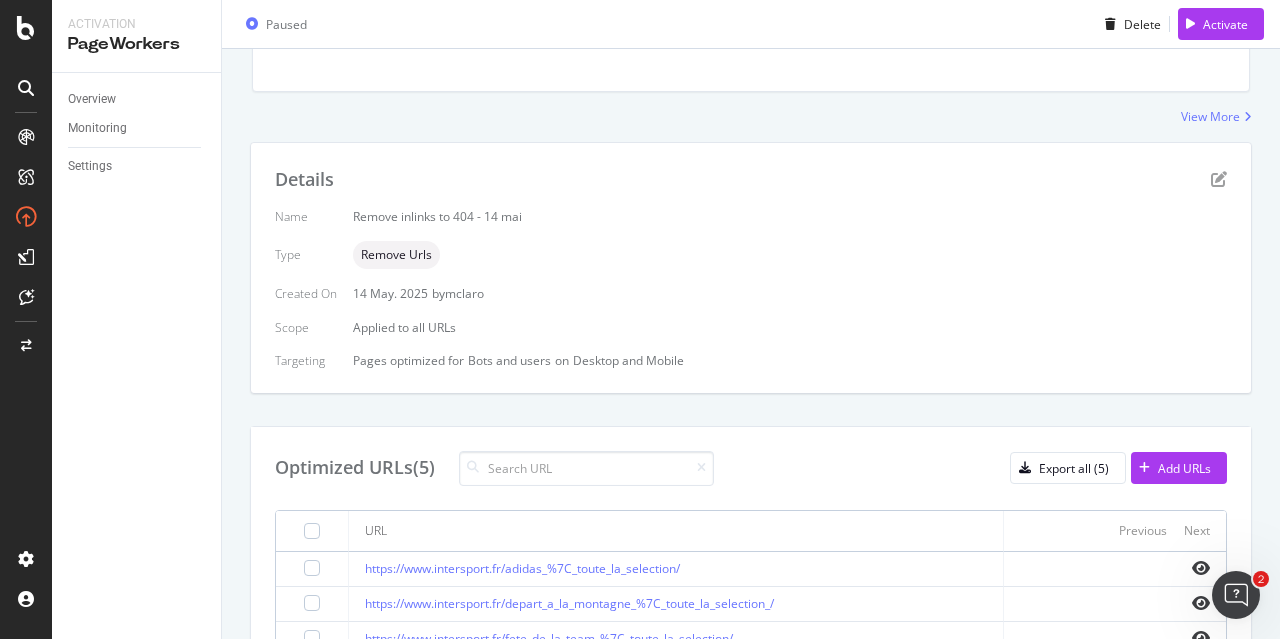click on "Remove inlinks to 404 - 14 mai" at bounding box center [790, 216] 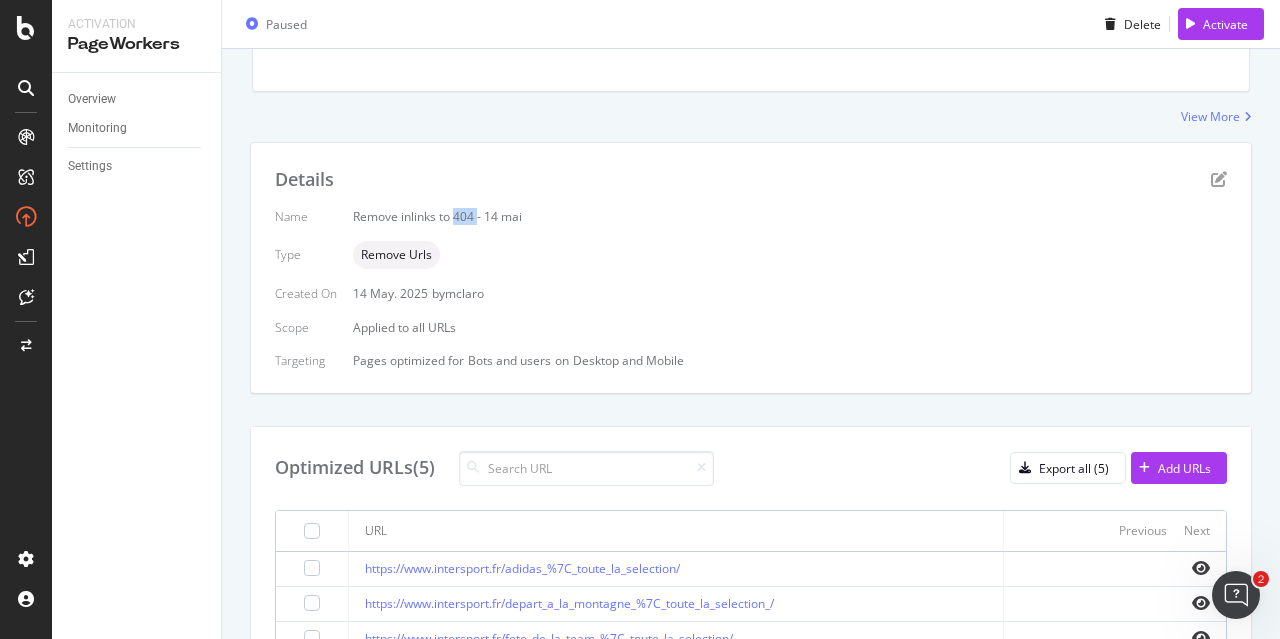 click on "Remove inlinks to 404 - 14 mai" at bounding box center (790, 216) 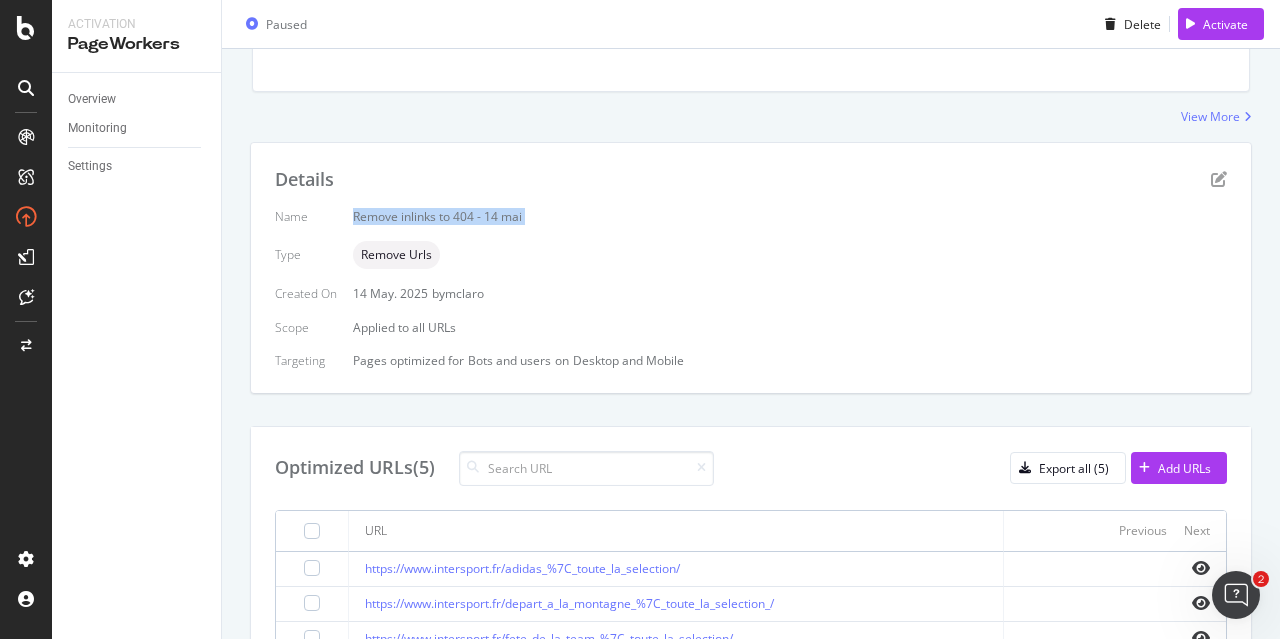click on "Remove inlinks to 404 - 14 mai" at bounding box center [790, 216] 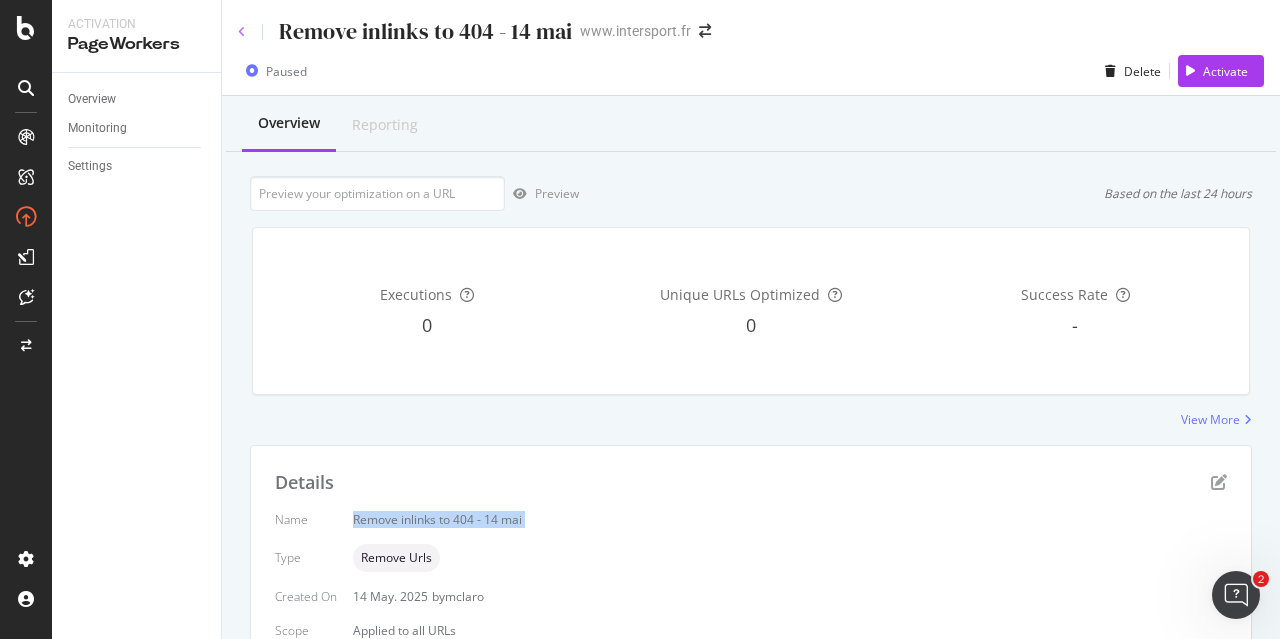 click at bounding box center (242, 32) 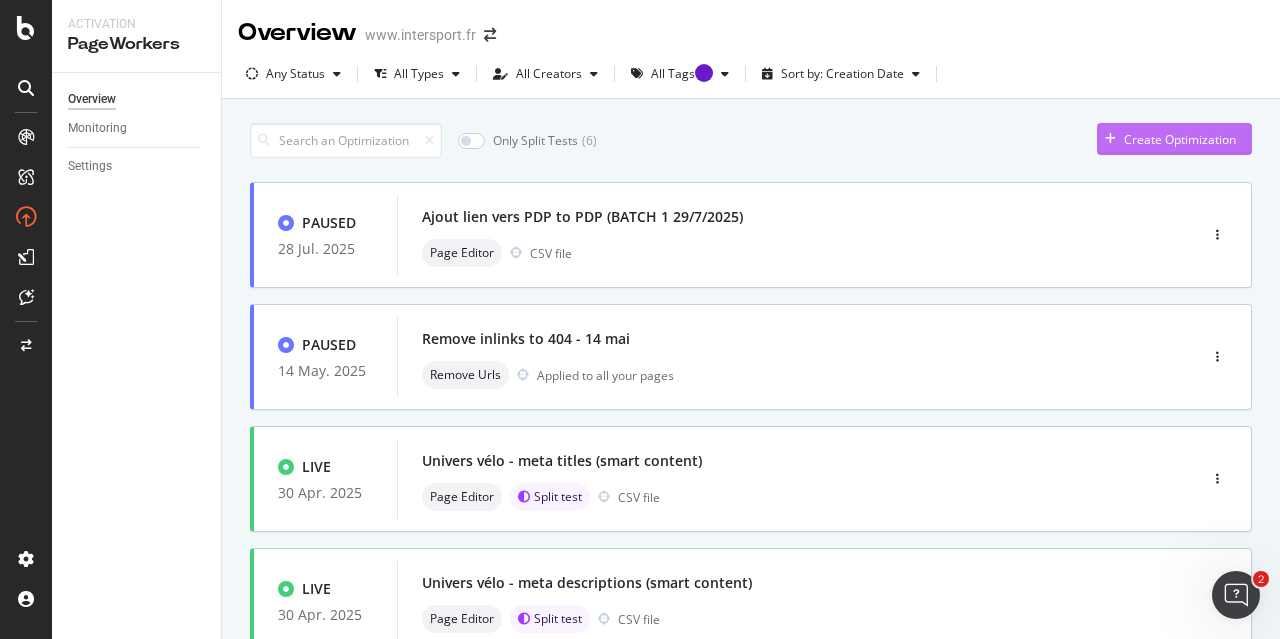 click on "Create Optimization" at bounding box center [1180, 139] 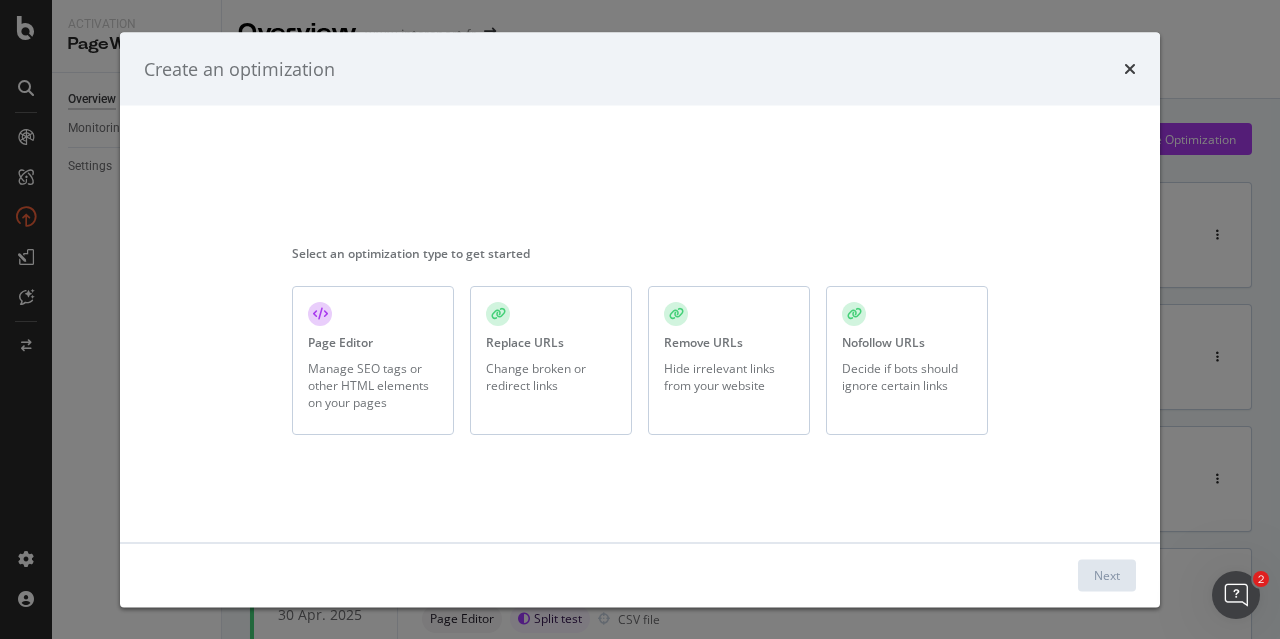 click on "Hide irrelevant links from your website" at bounding box center (729, 376) 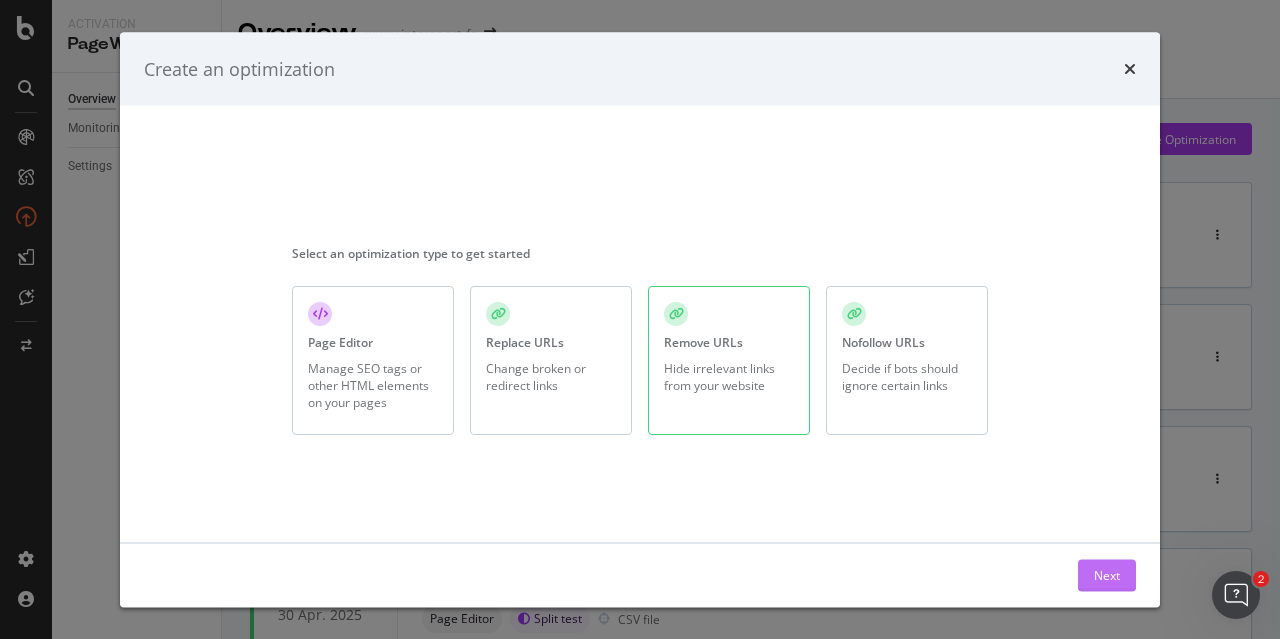 click on "Next" at bounding box center (1107, 575) 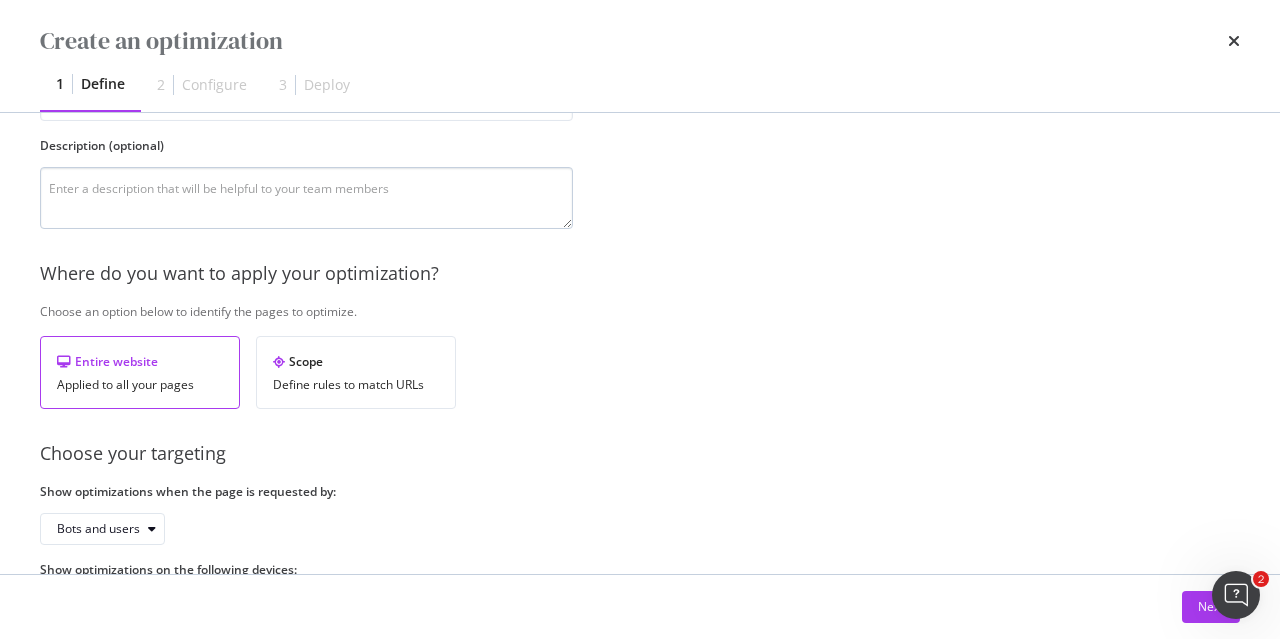 scroll, scrollTop: 250, scrollLeft: 0, axis: vertical 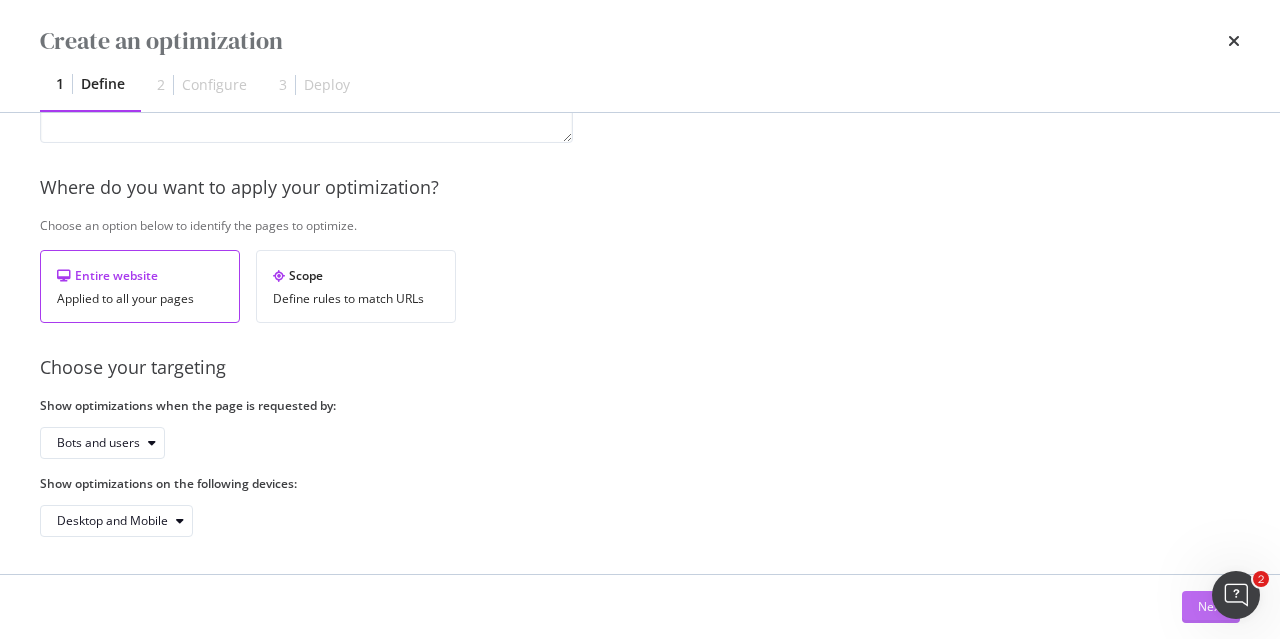type on "Remove inlinks to 404 - 6 aout" 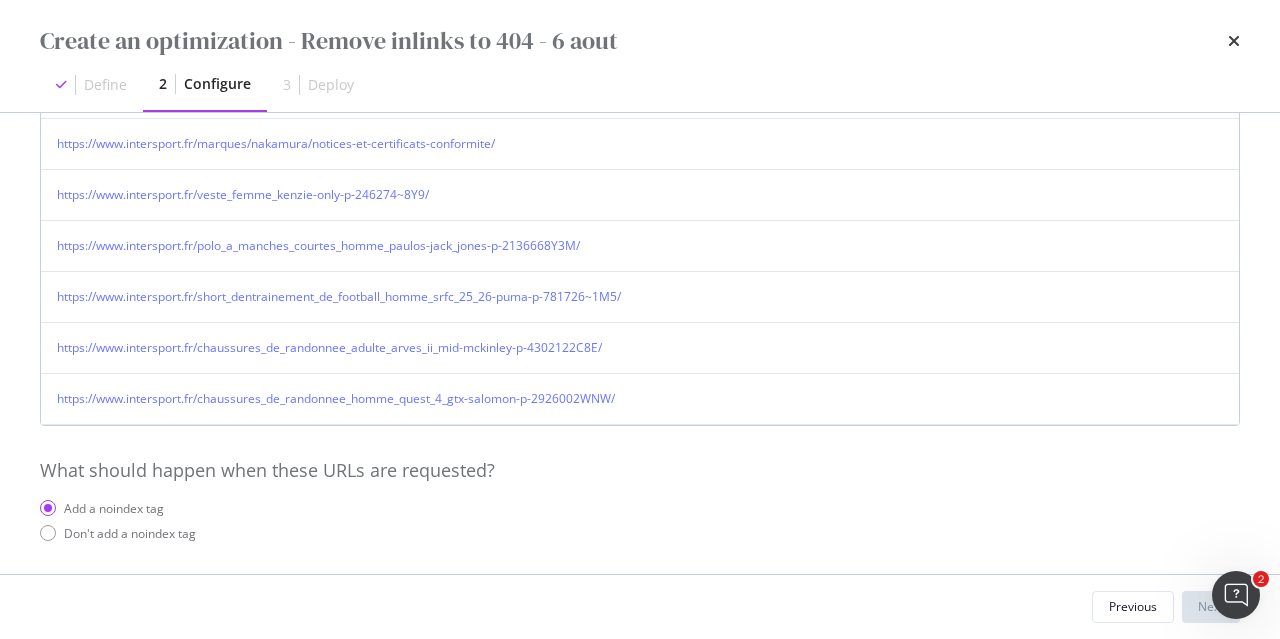 scroll, scrollTop: 680, scrollLeft: 0, axis: vertical 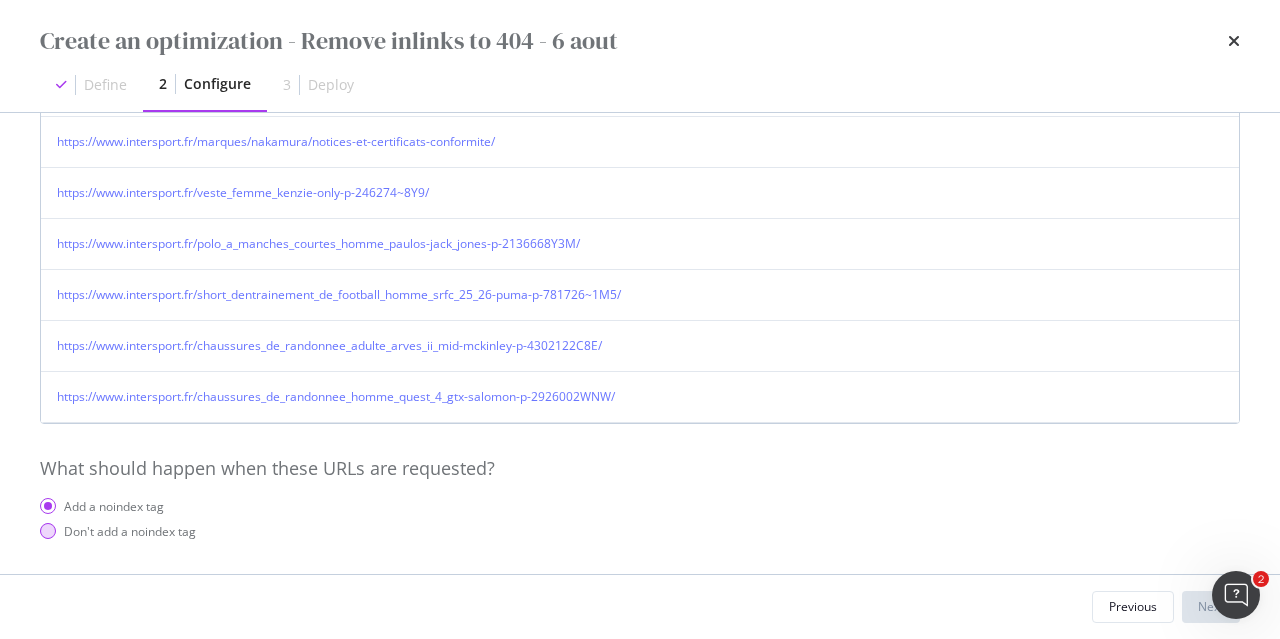 click on "Don't add a noindex tag" at bounding box center [130, 531] 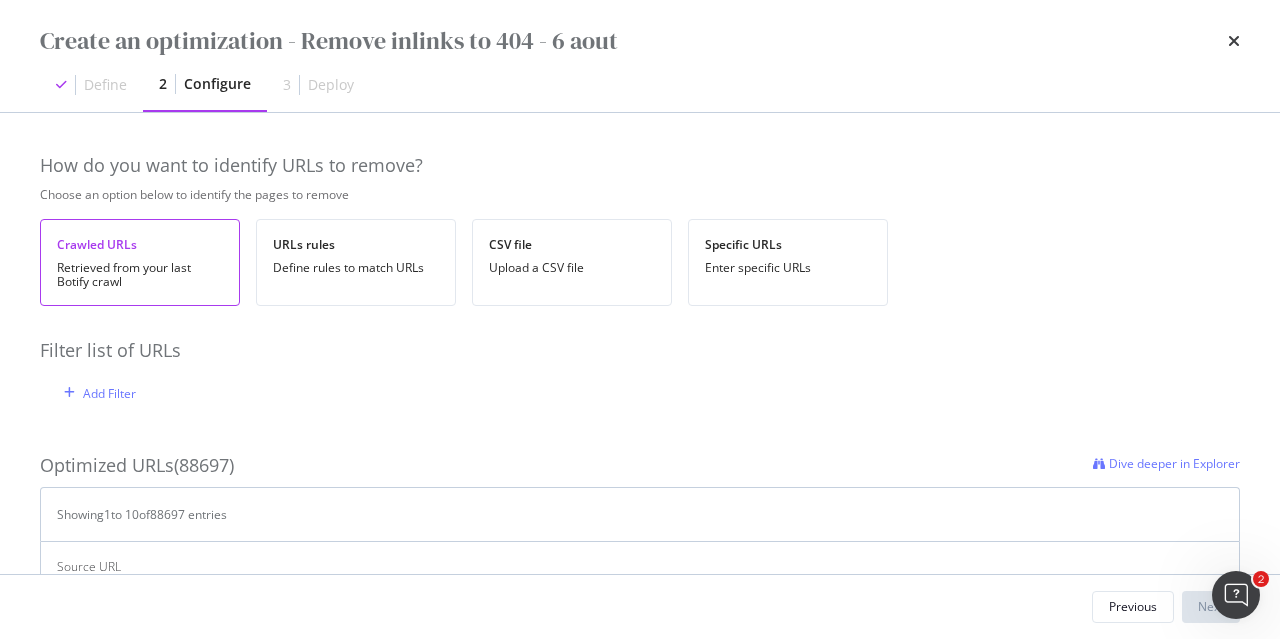 scroll, scrollTop: 1, scrollLeft: 0, axis: vertical 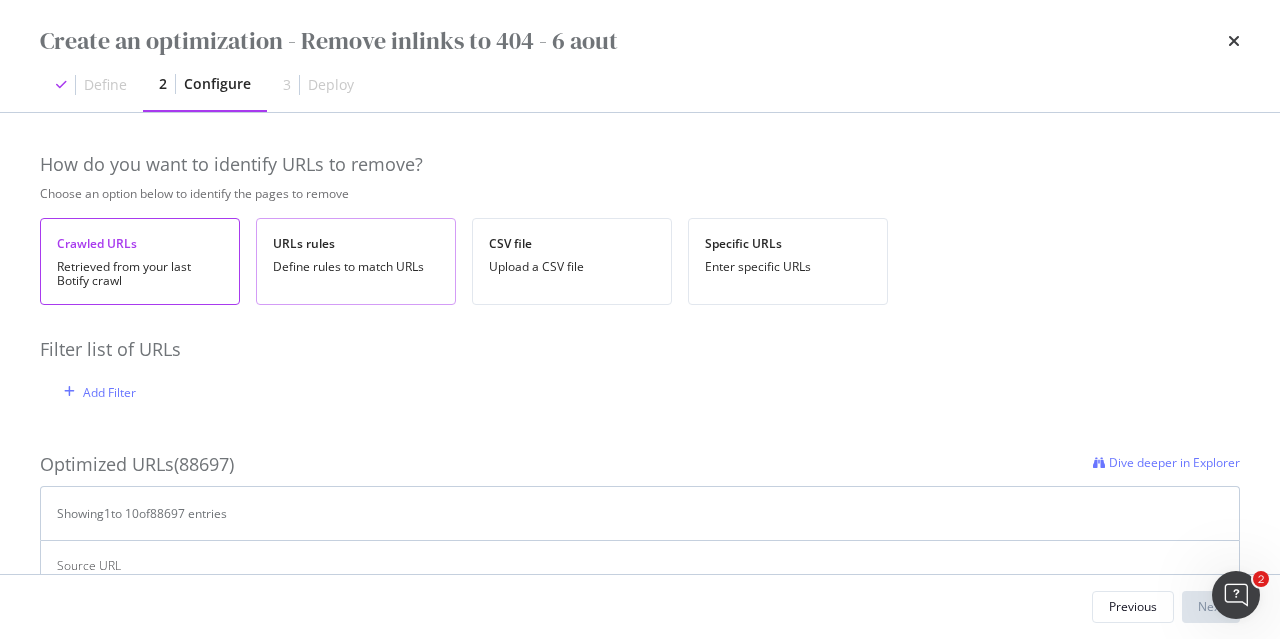 click on "Define rules to match URLs" at bounding box center (356, 267) 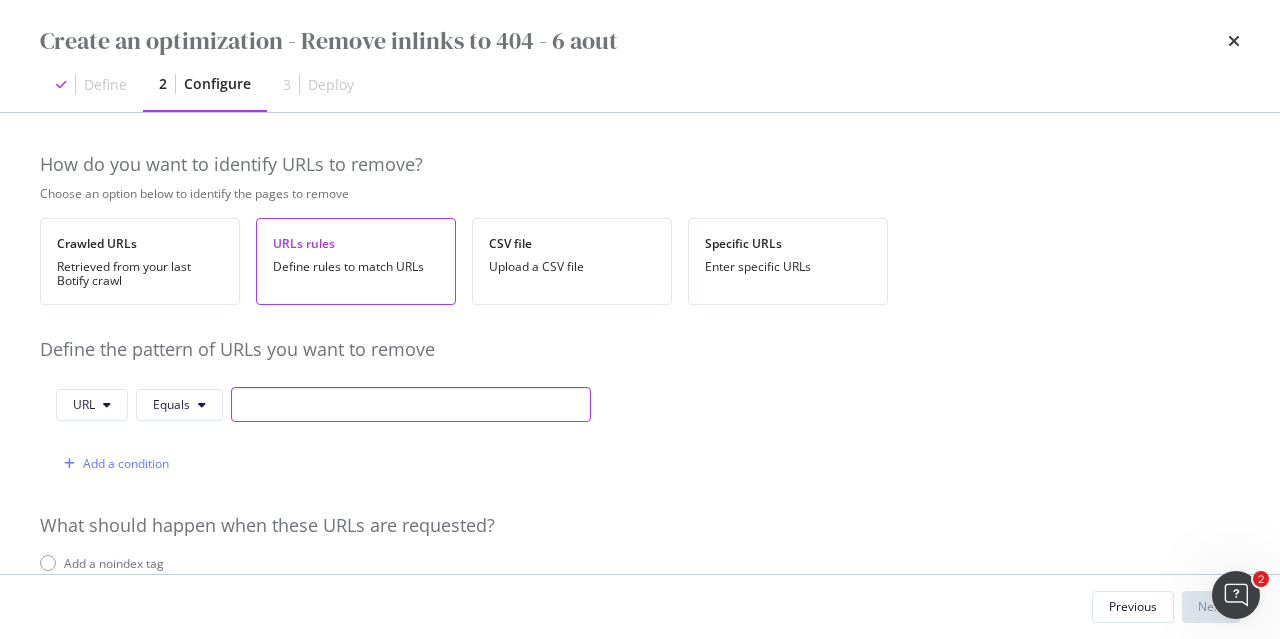 click at bounding box center [411, 404] 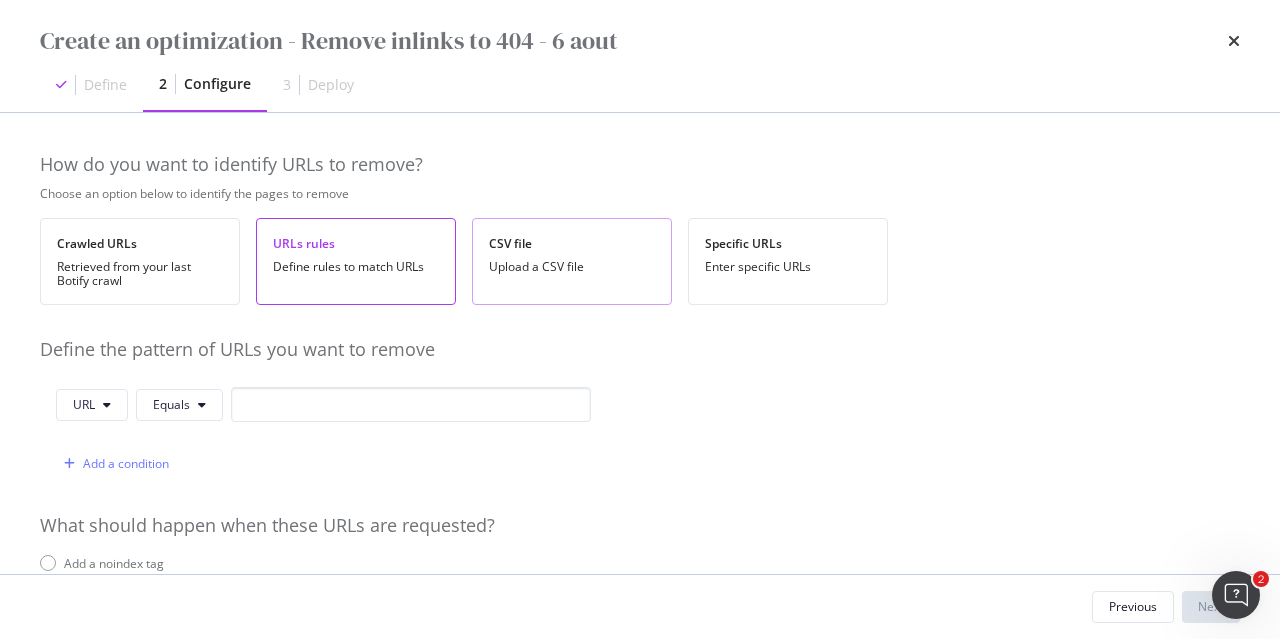 click on "Upload a CSV file" at bounding box center [572, 267] 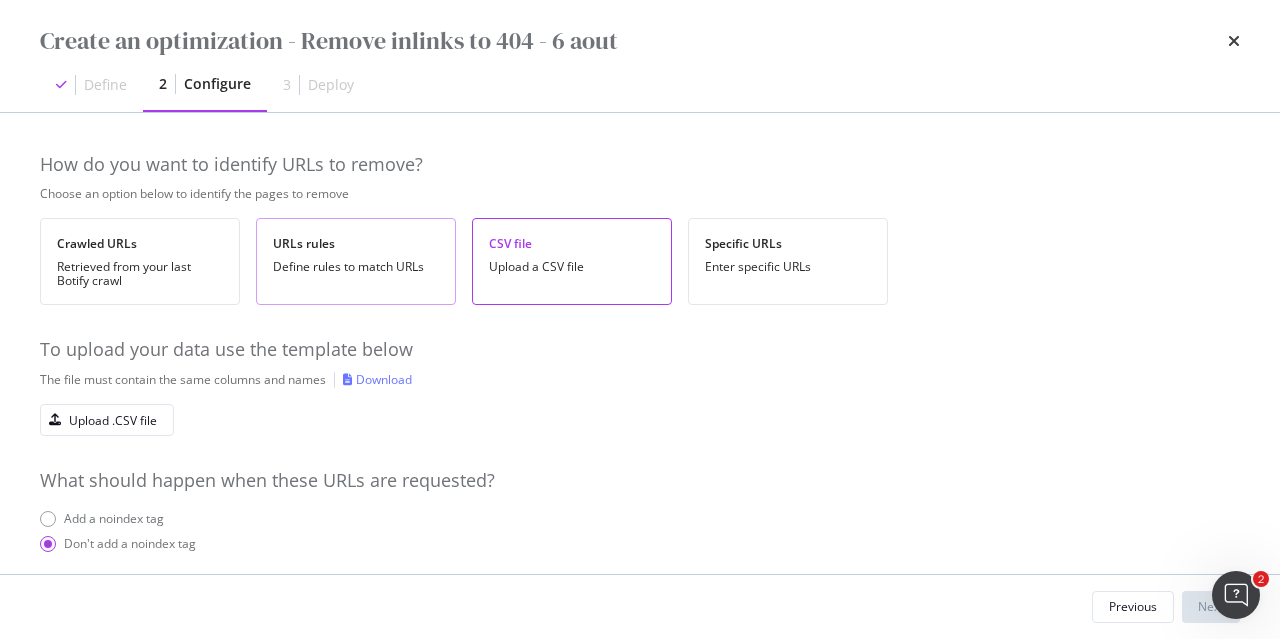 click on "Define rules to match URLs" at bounding box center (356, 267) 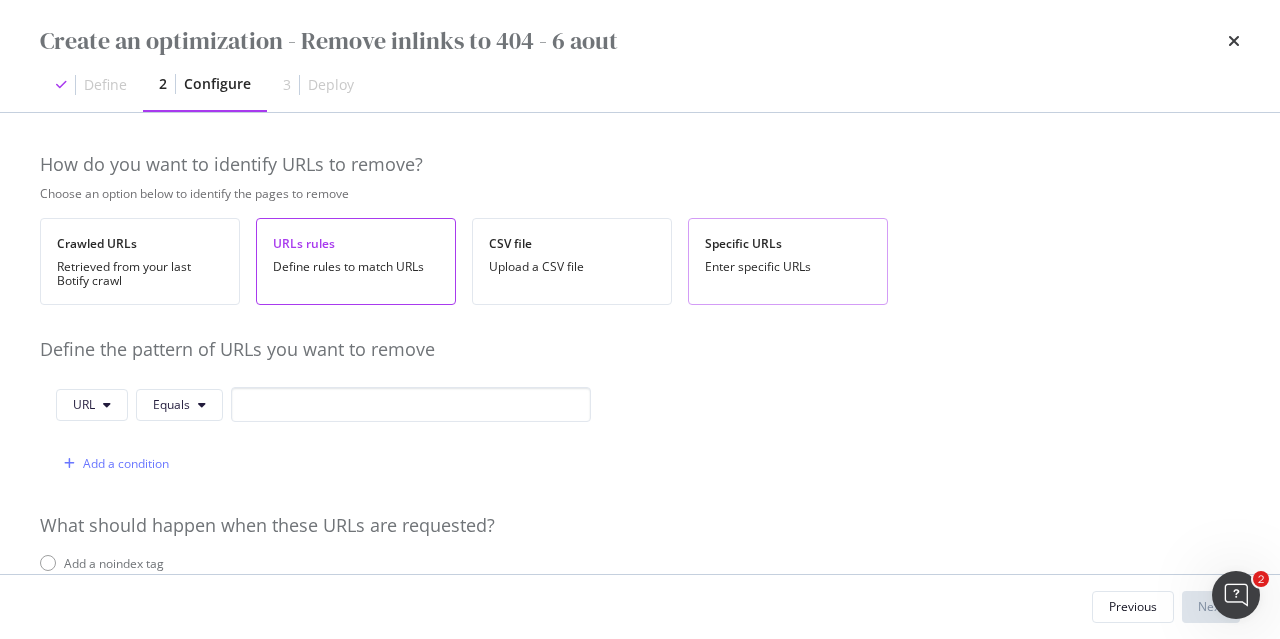 click on "Specific URLs Enter specific URLs" at bounding box center (788, 261) 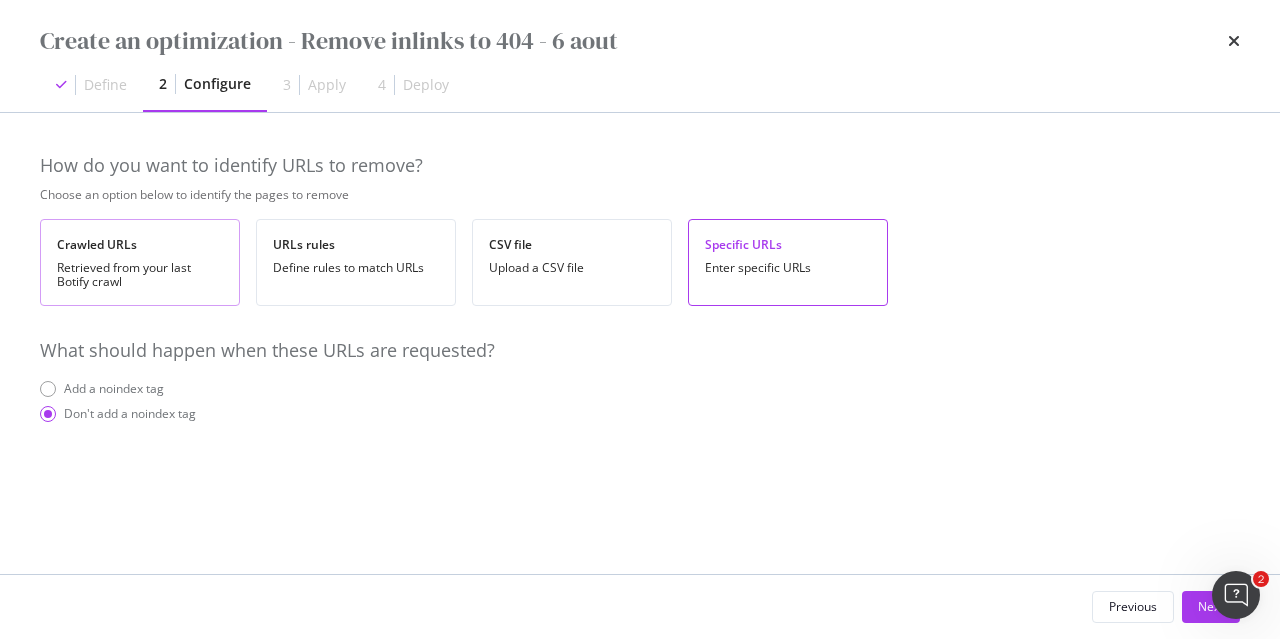 click on "Retrieved from your last Botify crawl" at bounding box center [140, 275] 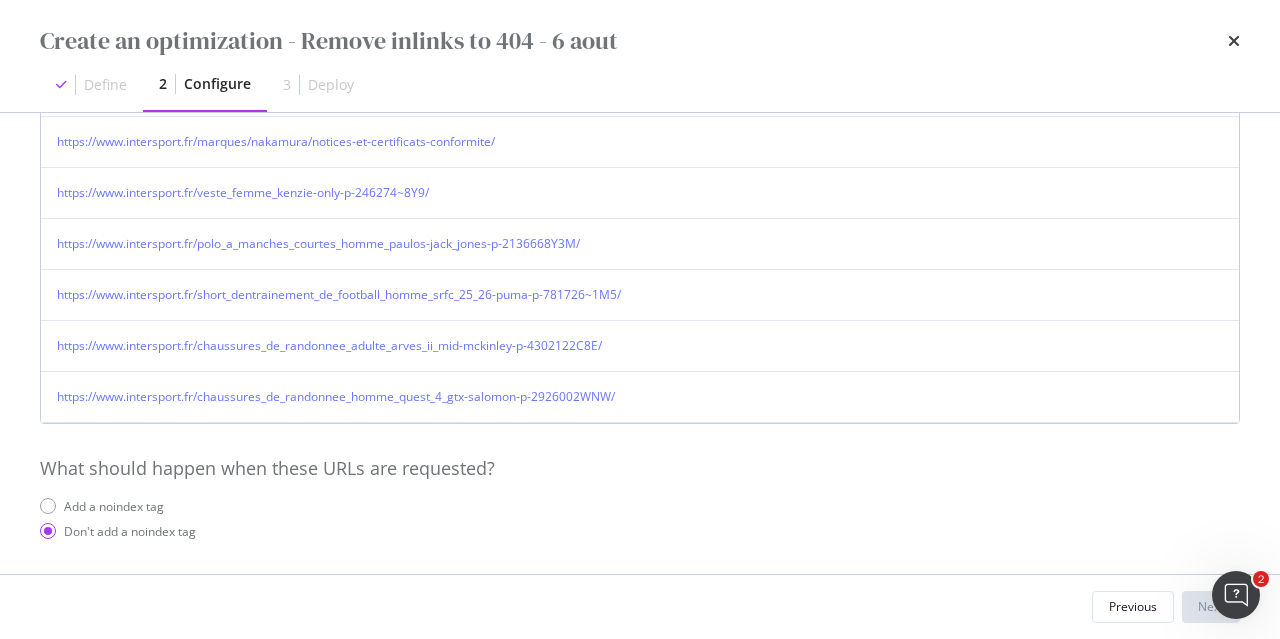 scroll, scrollTop: 0, scrollLeft: 0, axis: both 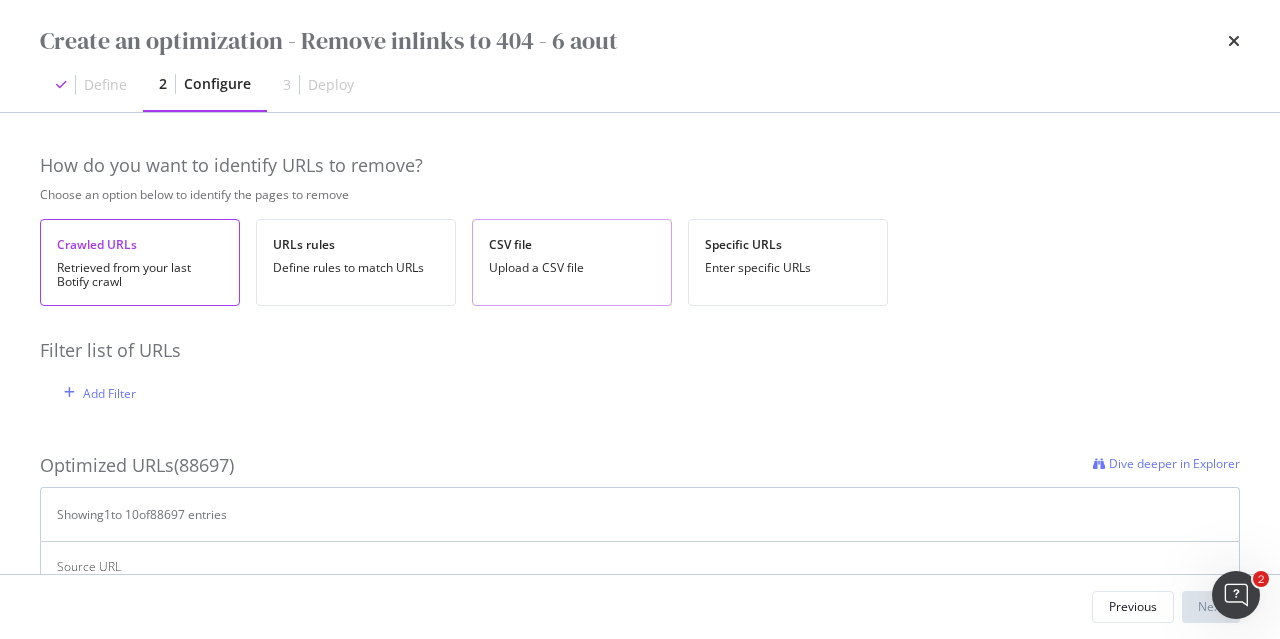 click on "CSV file Upload a CSV file" at bounding box center [572, 262] 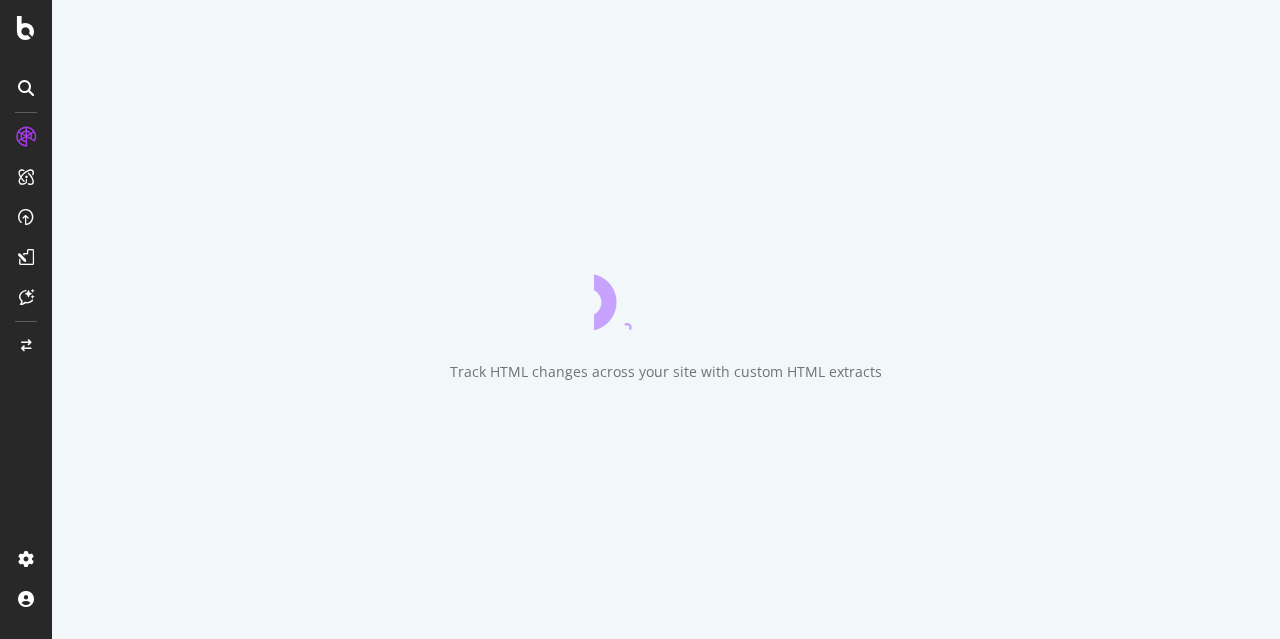 scroll, scrollTop: 0, scrollLeft: 0, axis: both 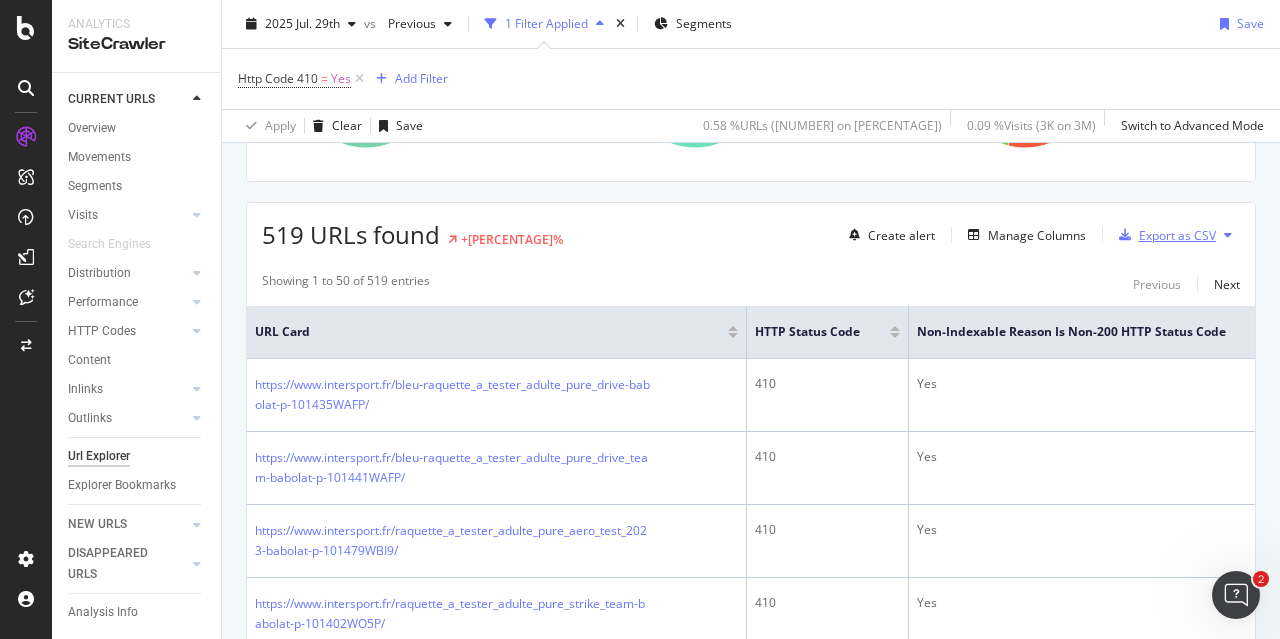click on "Export as CSV" at bounding box center (1177, 235) 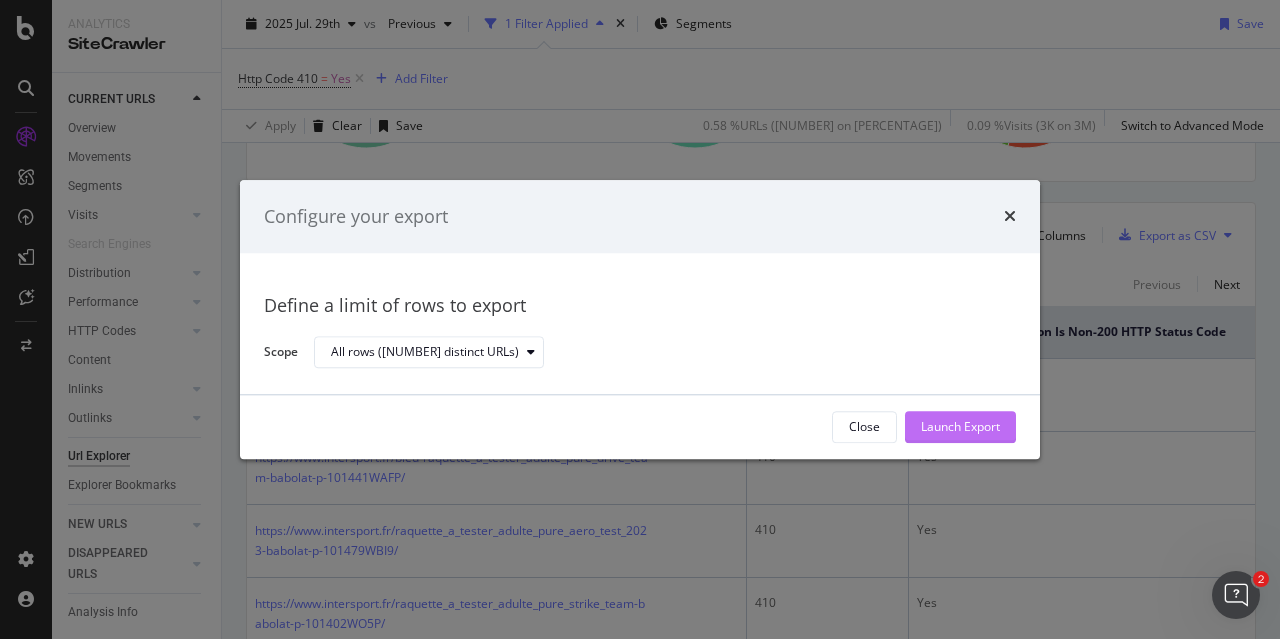 click on "Launch Export" at bounding box center (960, 427) 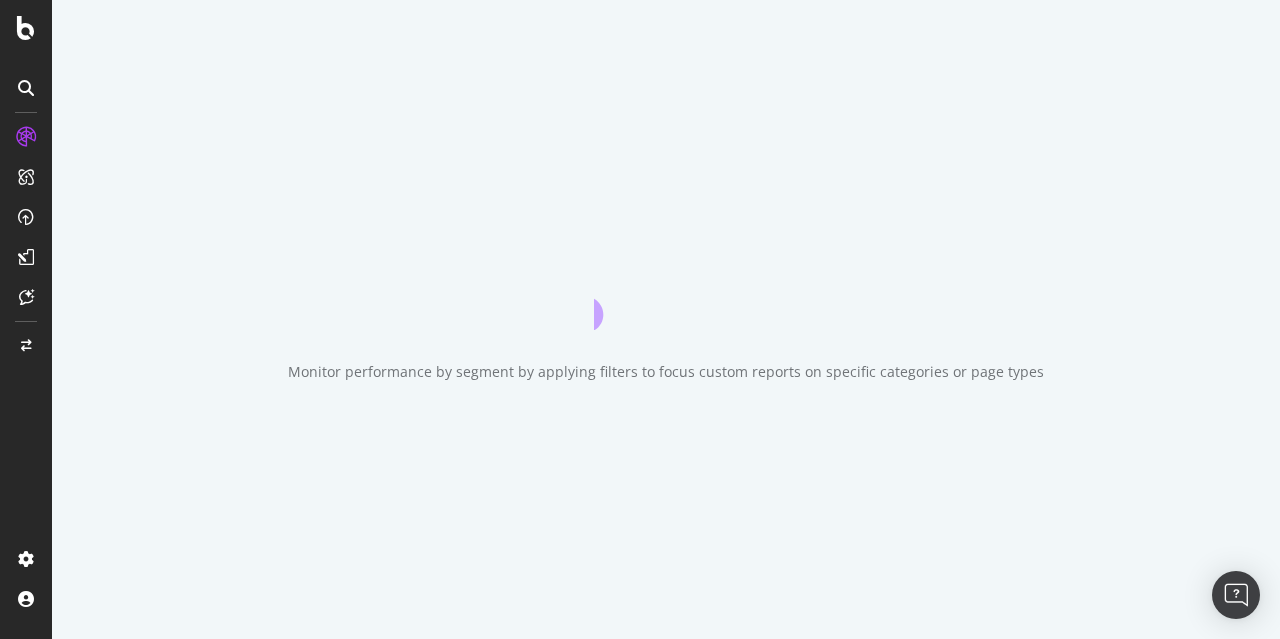 scroll, scrollTop: 0, scrollLeft: 0, axis: both 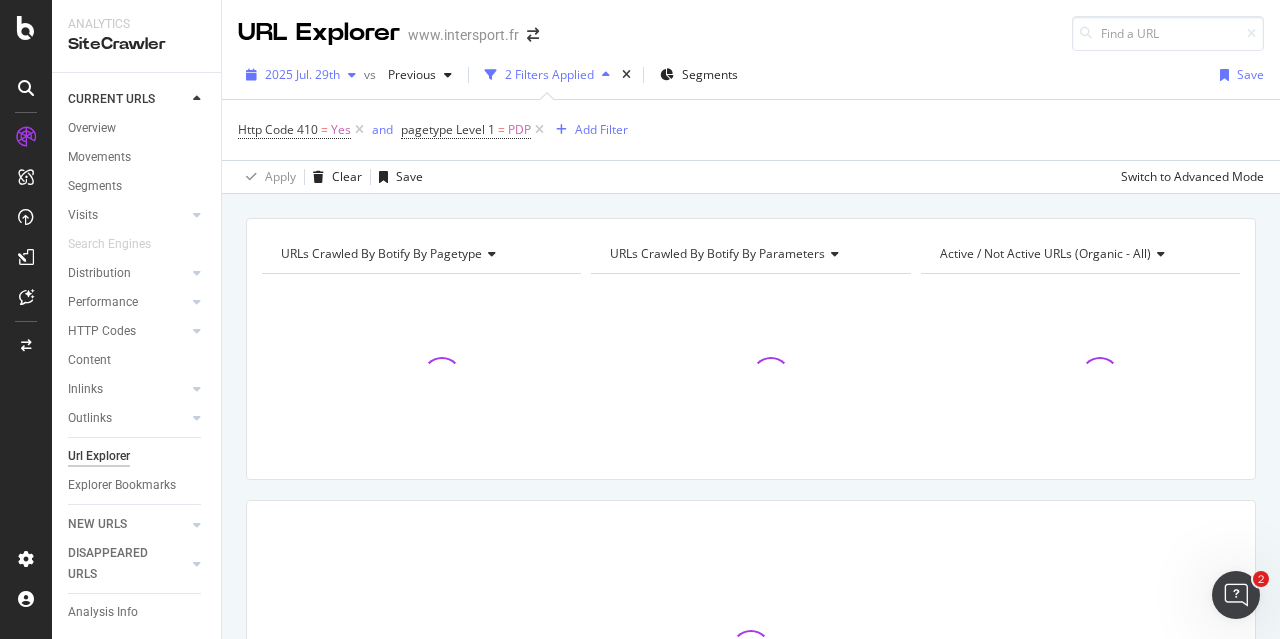 click on "2025 Jul. 29th" at bounding box center [302, 74] 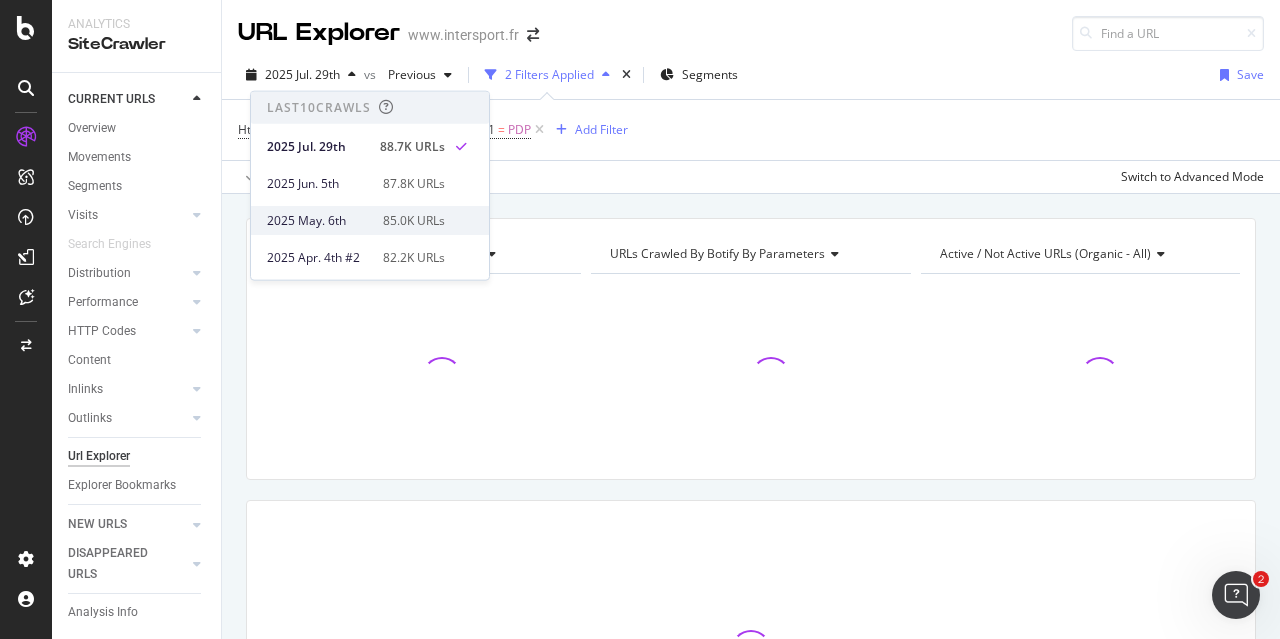 click on "2025 May. 6th" at bounding box center (319, 220) 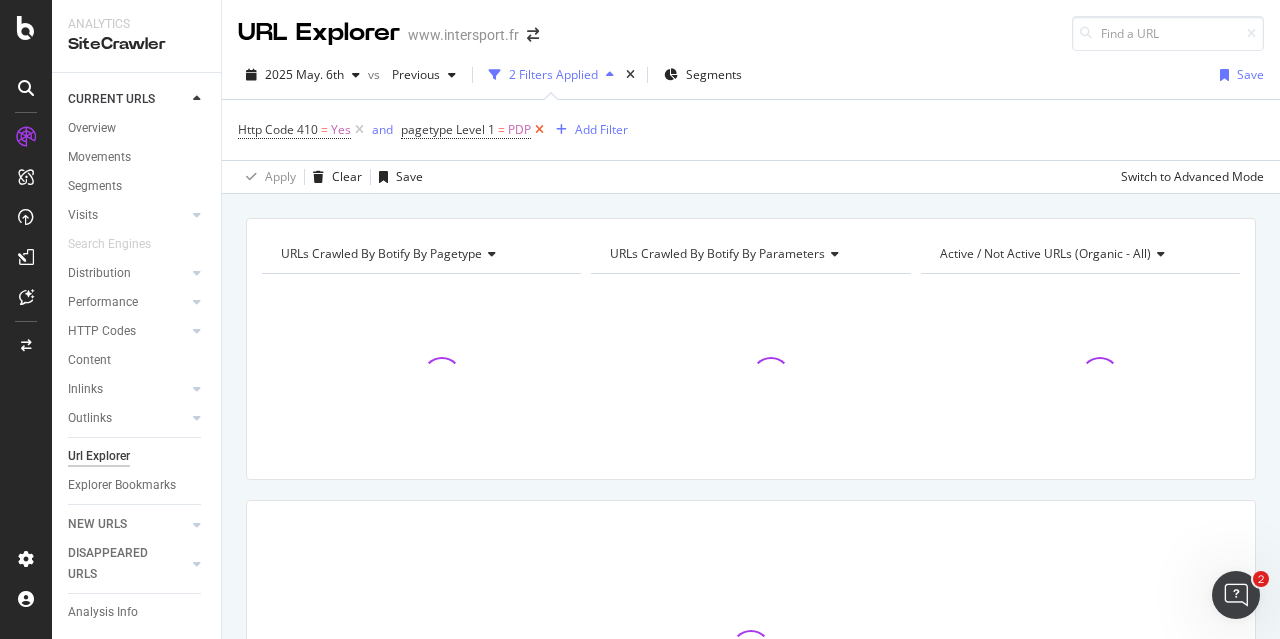 click at bounding box center (539, 130) 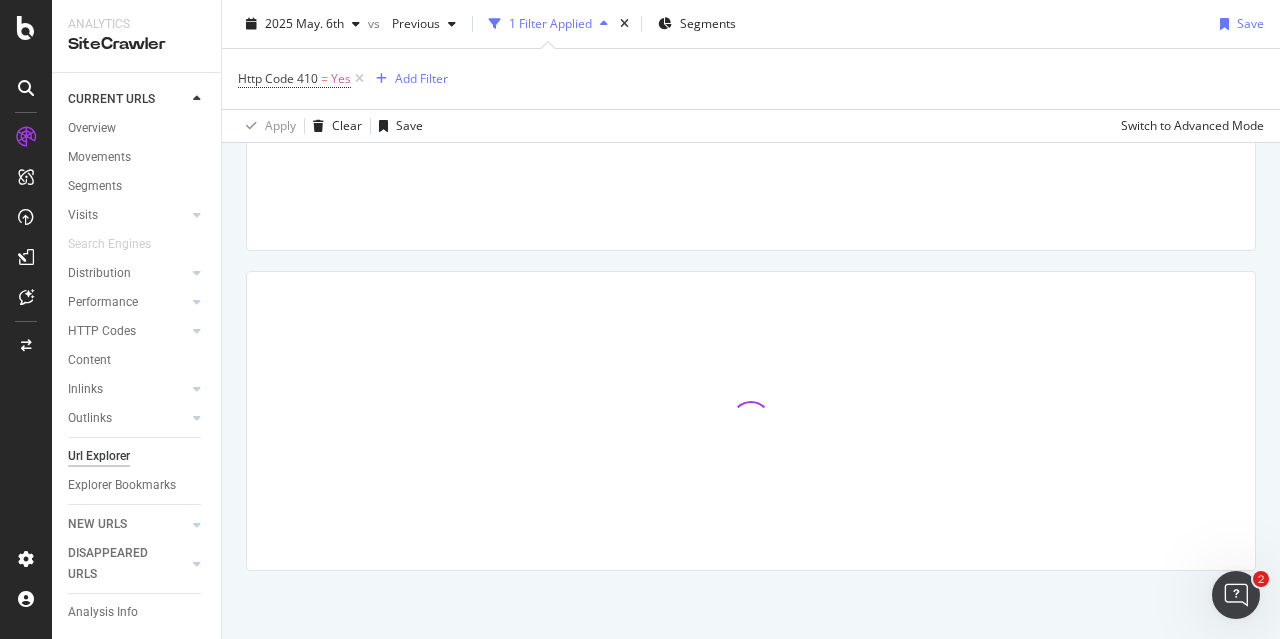 scroll, scrollTop: 0, scrollLeft: 0, axis: both 